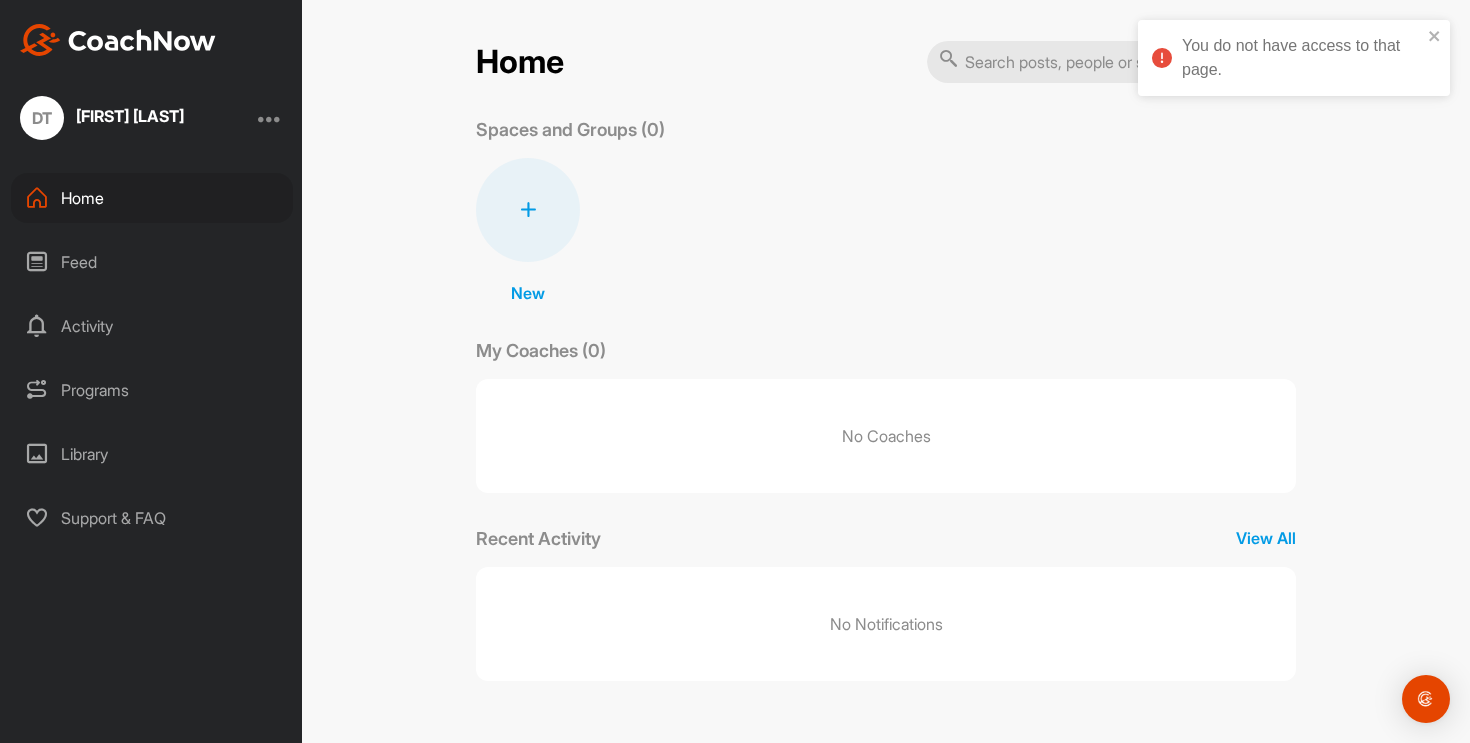 scroll, scrollTop: 0, scrollLeft: 0, axis: both 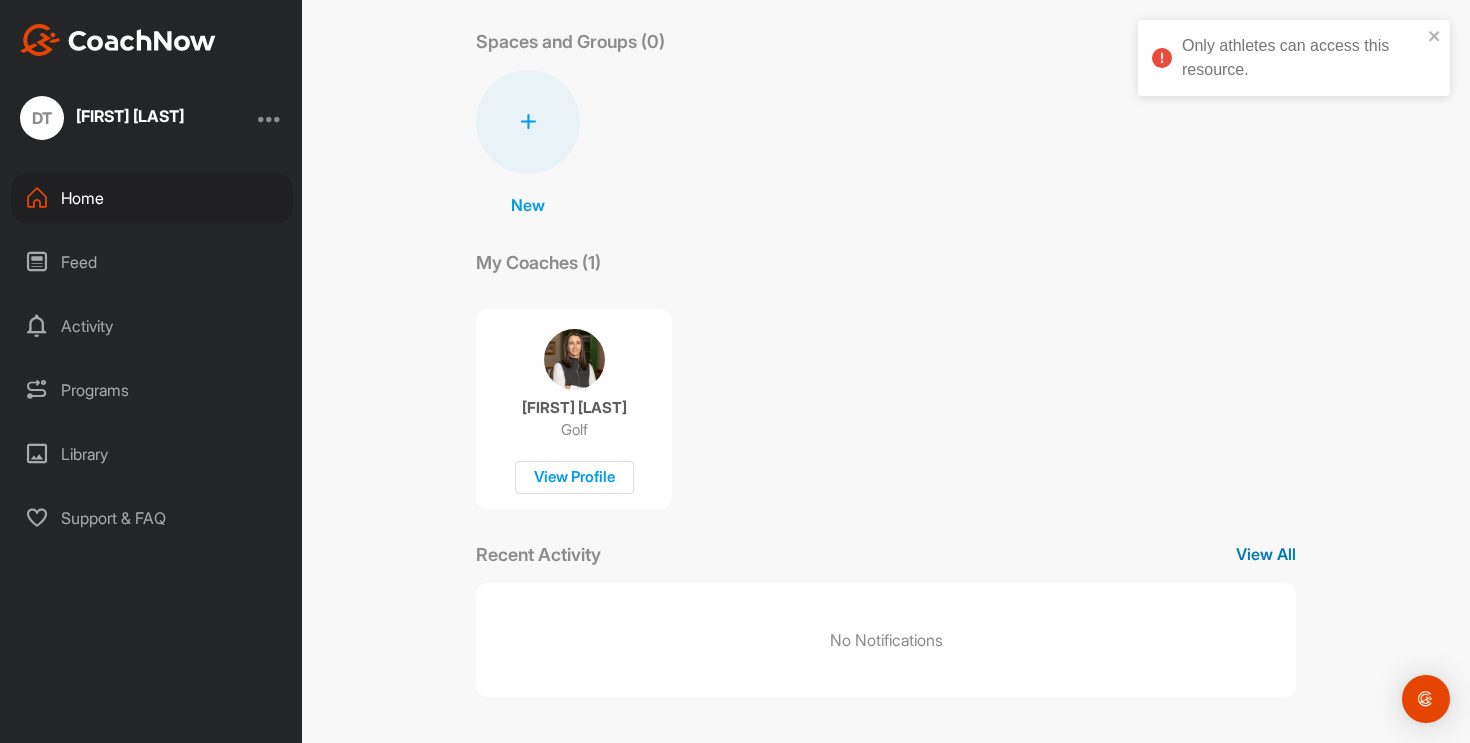 click on "View All" at bounding box center [1266, 554] 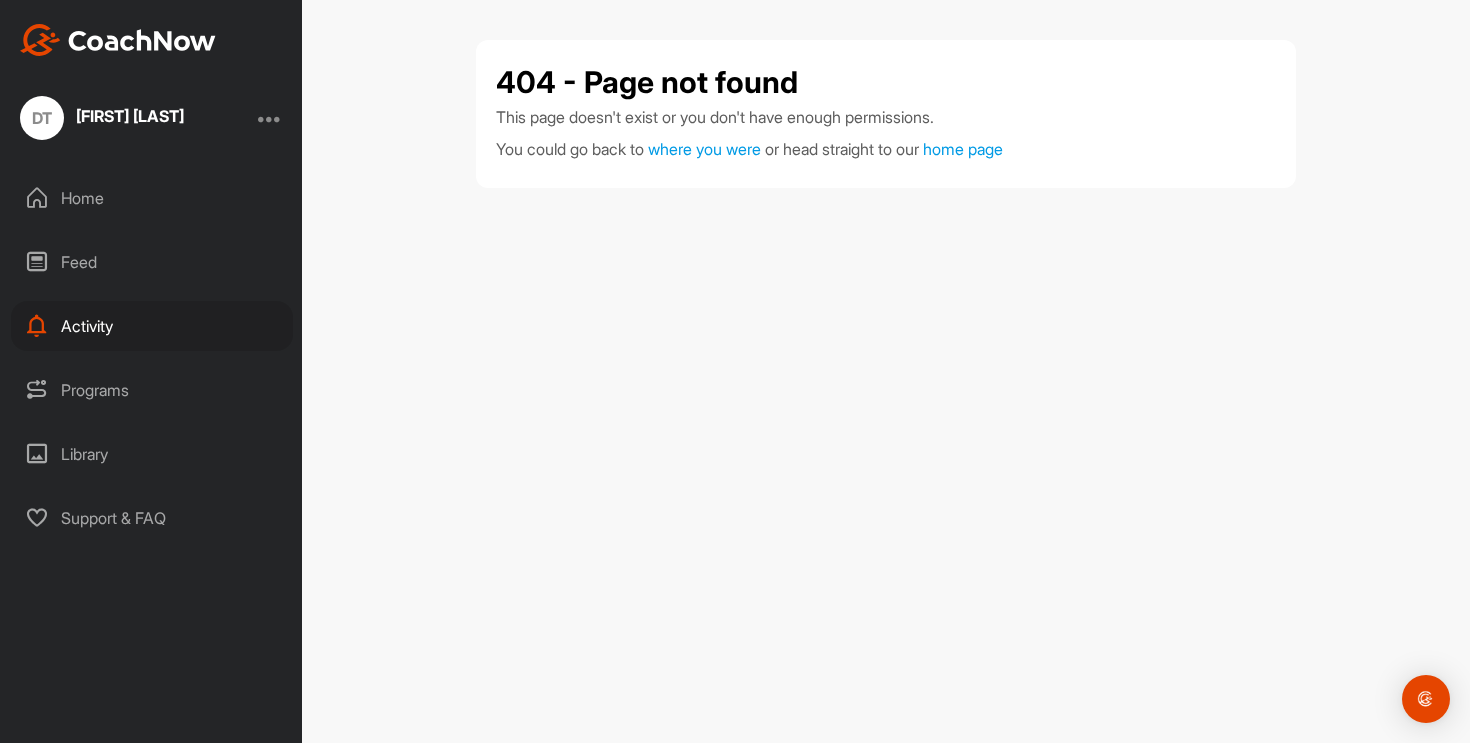 click at bounding box center (270, 118) 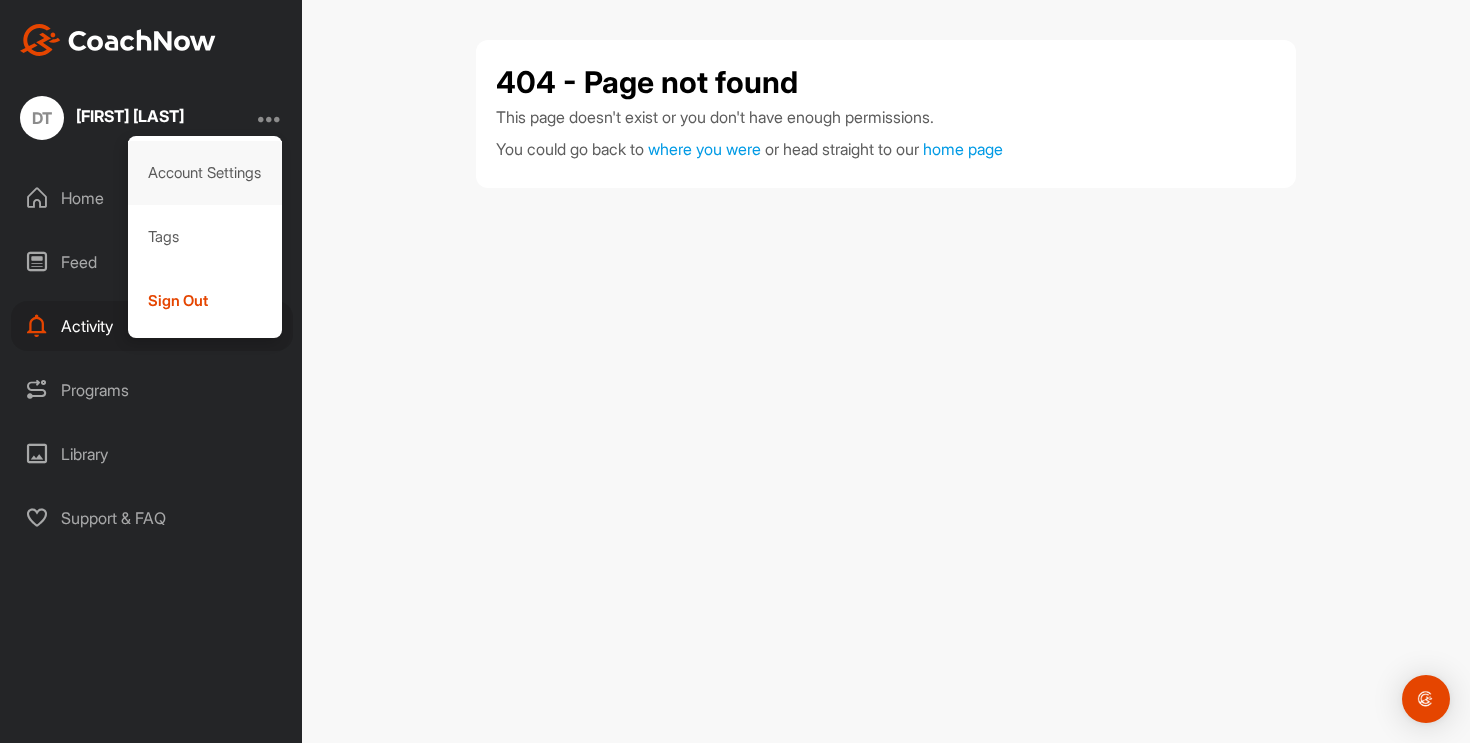 click on "Account Settings" at bounding box center (205, 173) 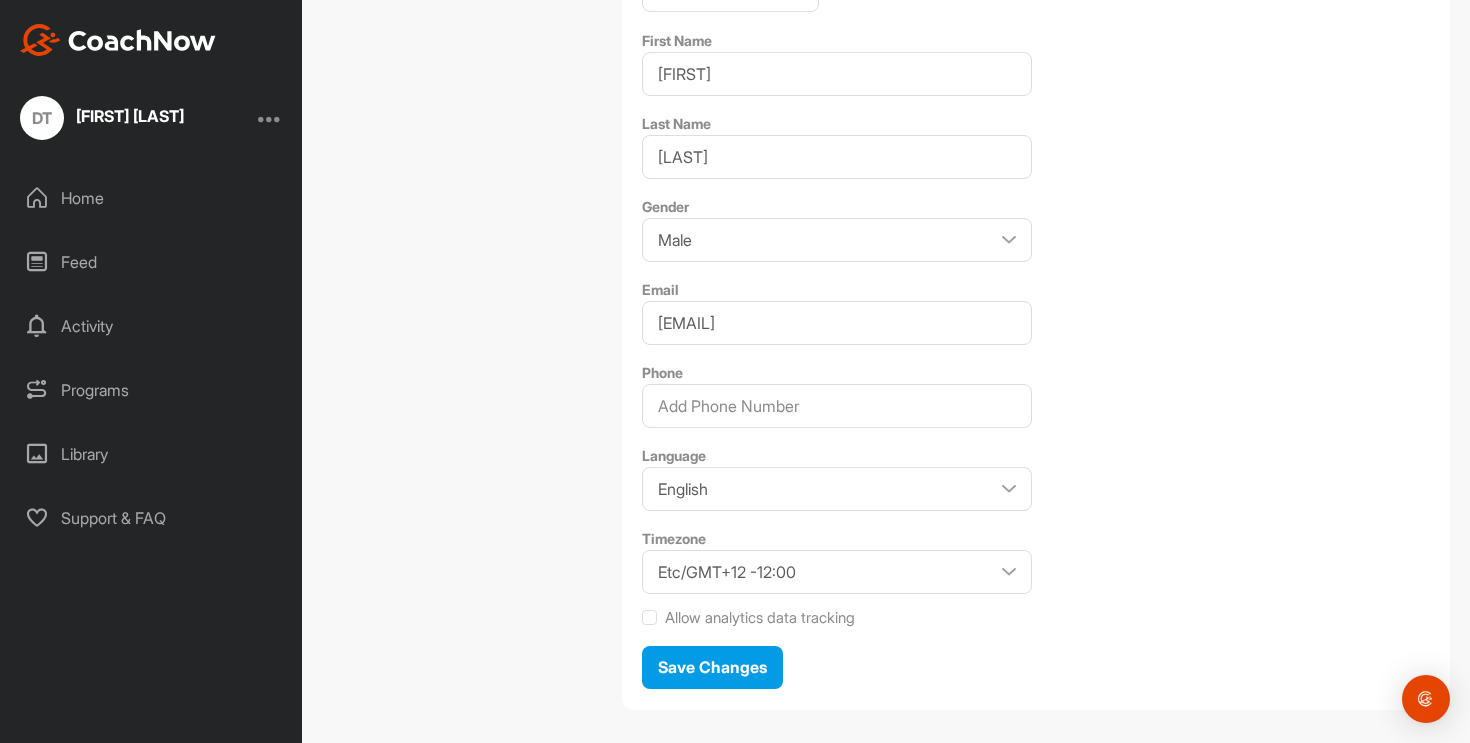 scroll, scrollTop: 401, scrollLeft: 0, axis: vertical 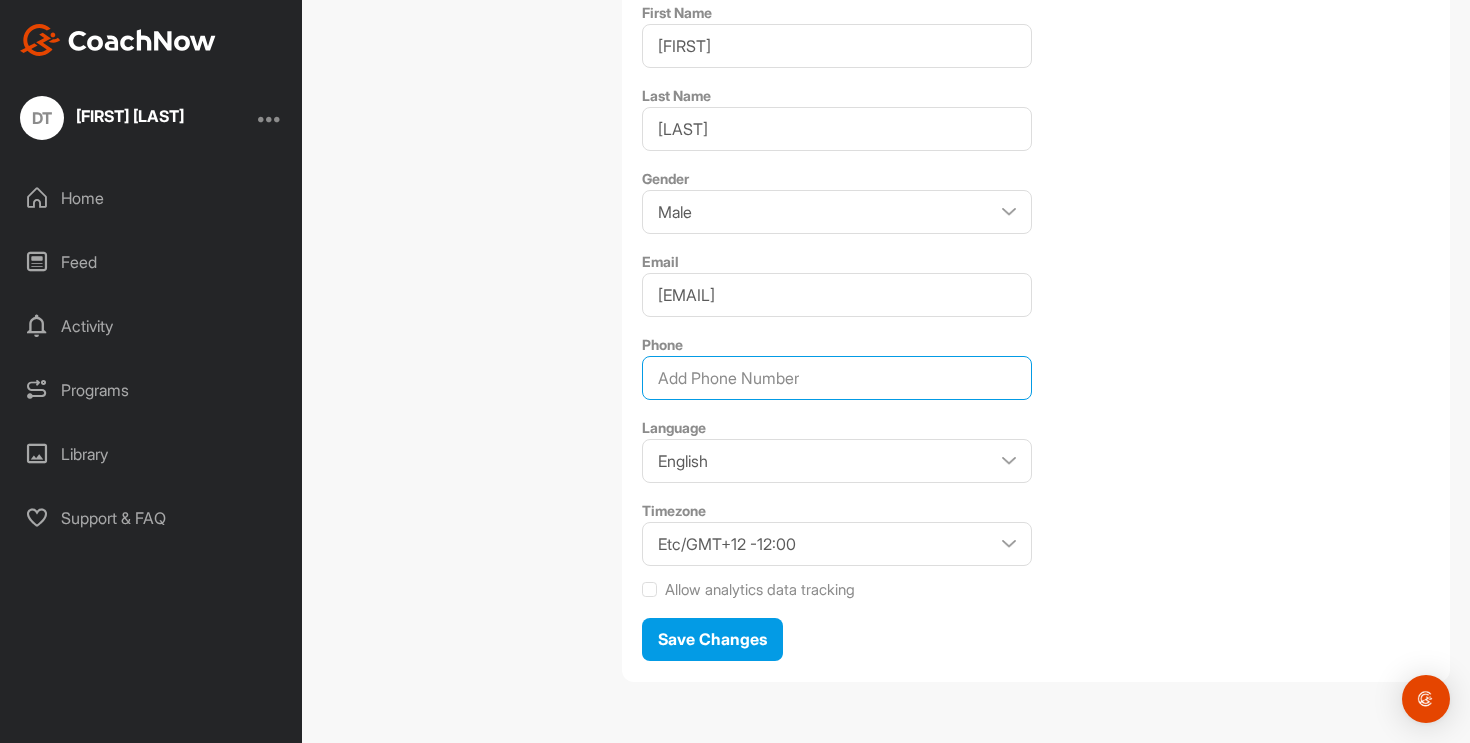 click on "Phone" at bounding box center (837, 378) 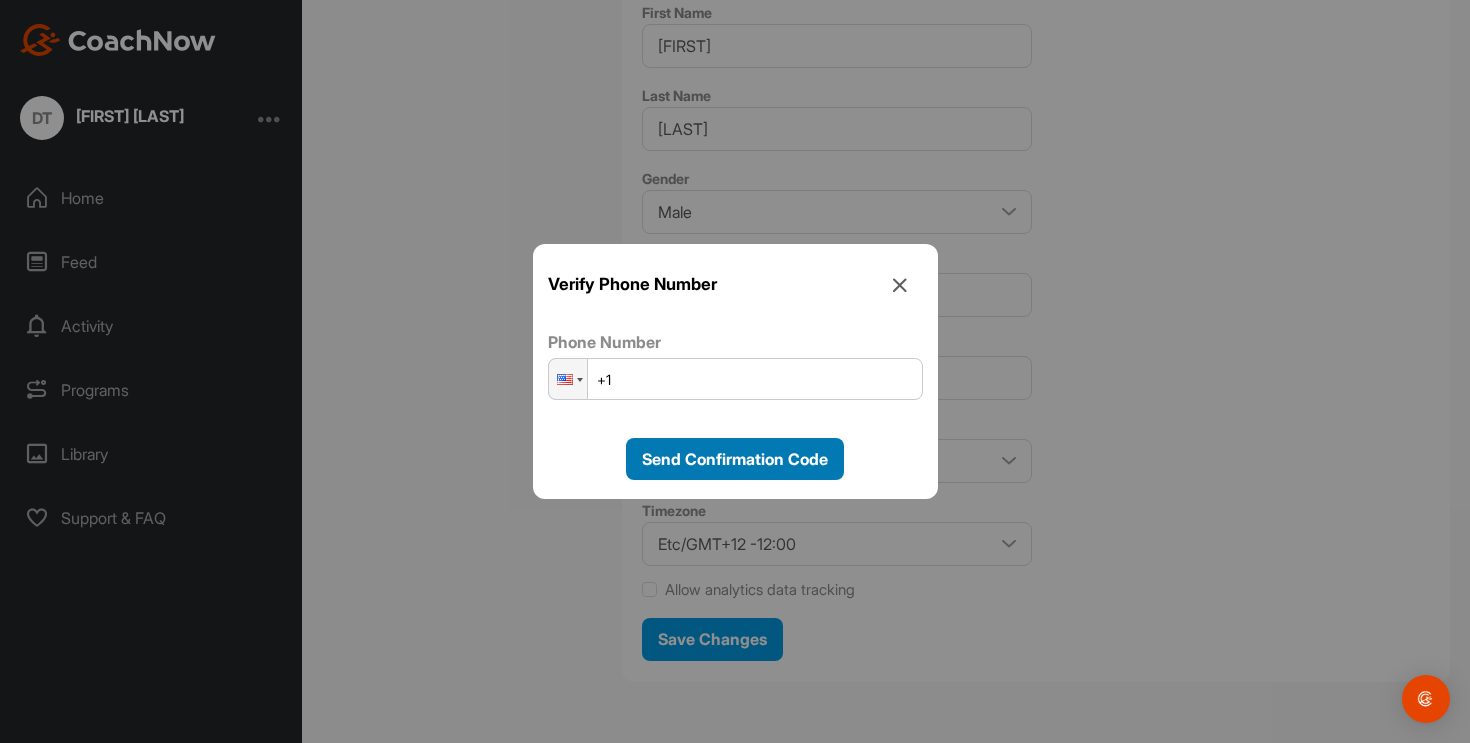click on "Send Confirmation Code" at bounding box center [735, 459] 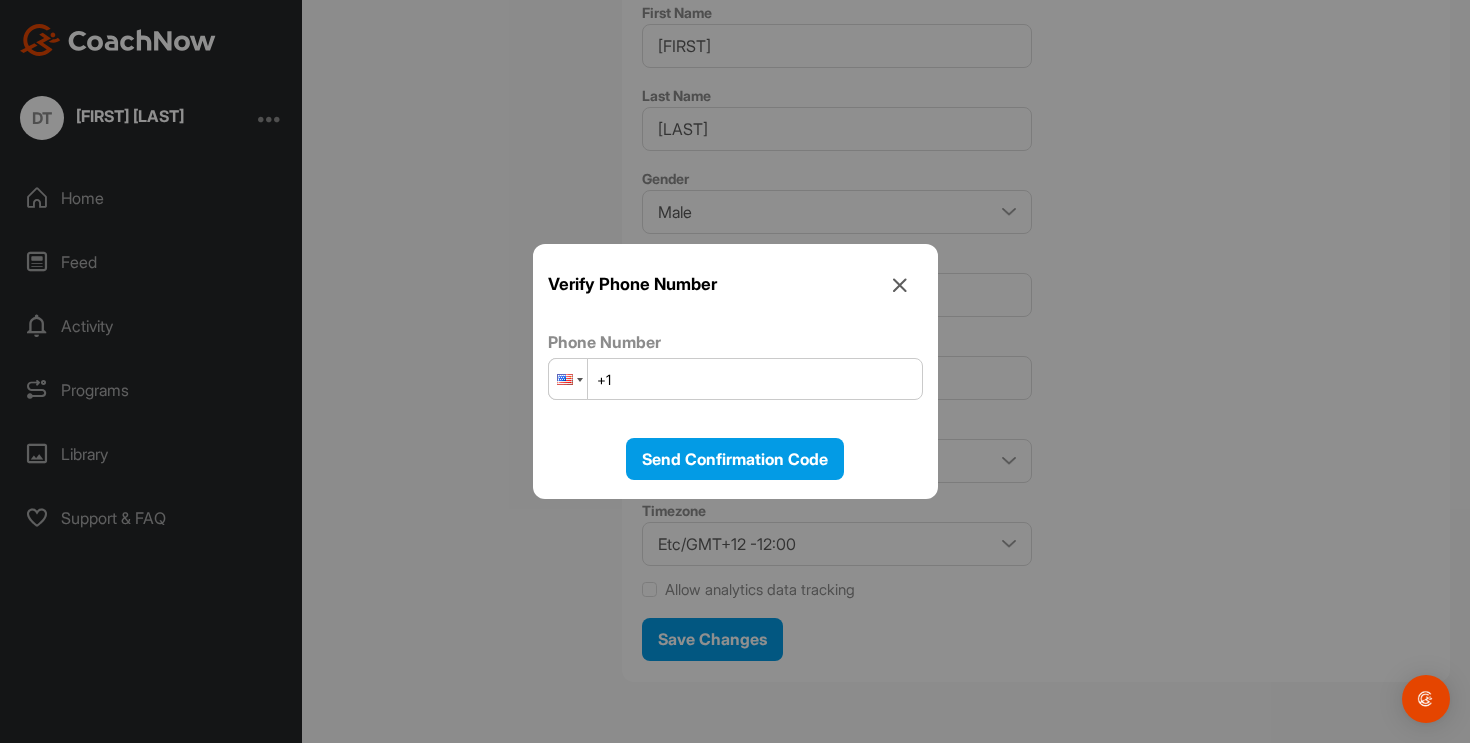 click at bounding box center [568, 379] 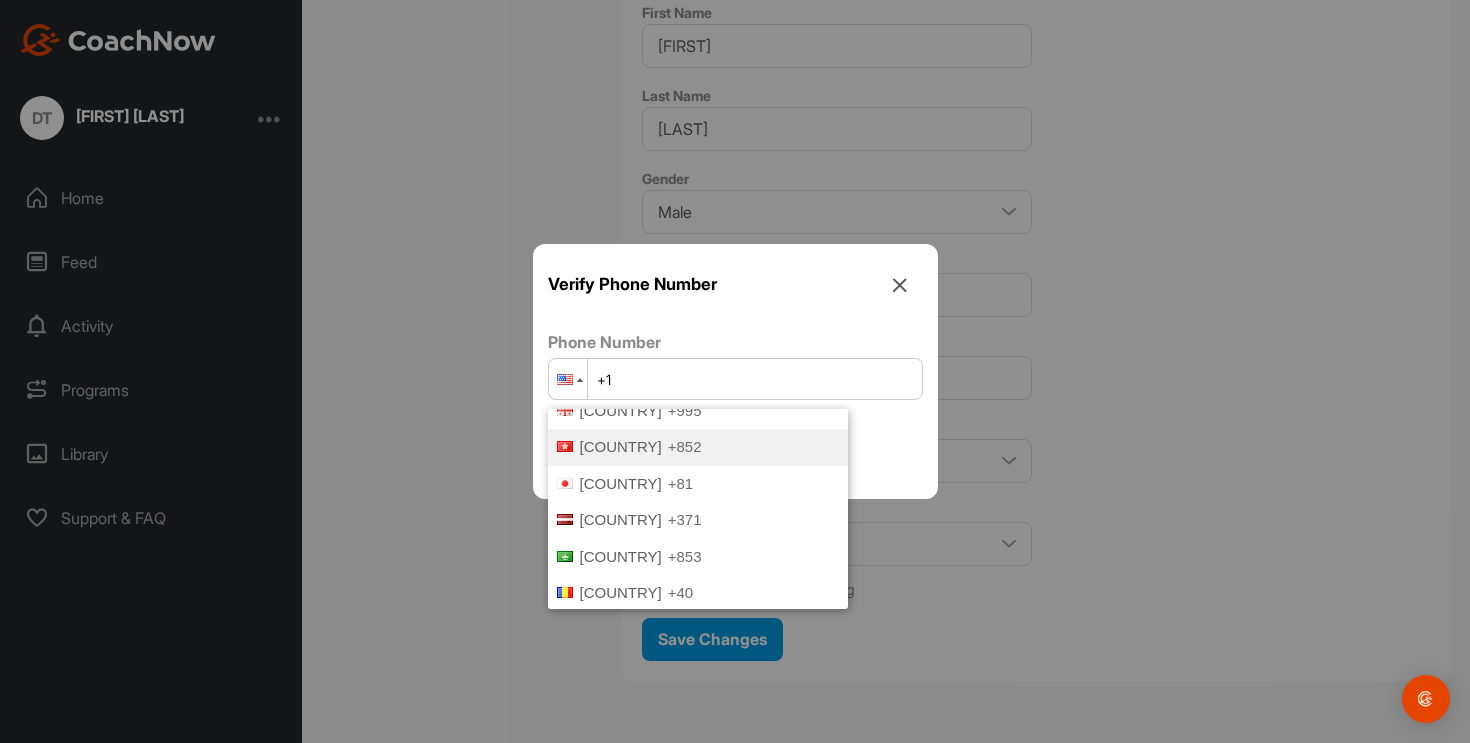 scroll, scrollTop: 0, scrollLeft: 0, axis: both 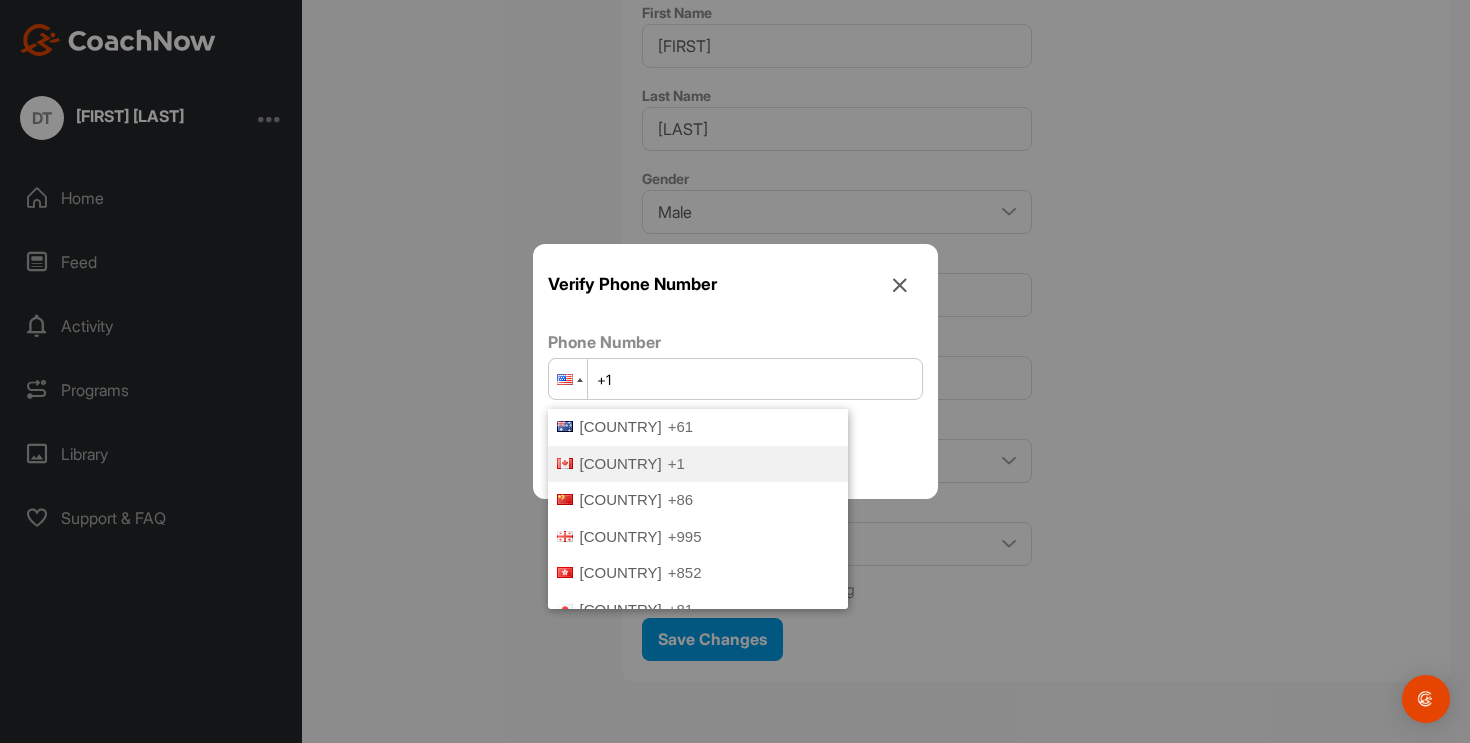 click on "Canada" at bounding box center (621, 463) 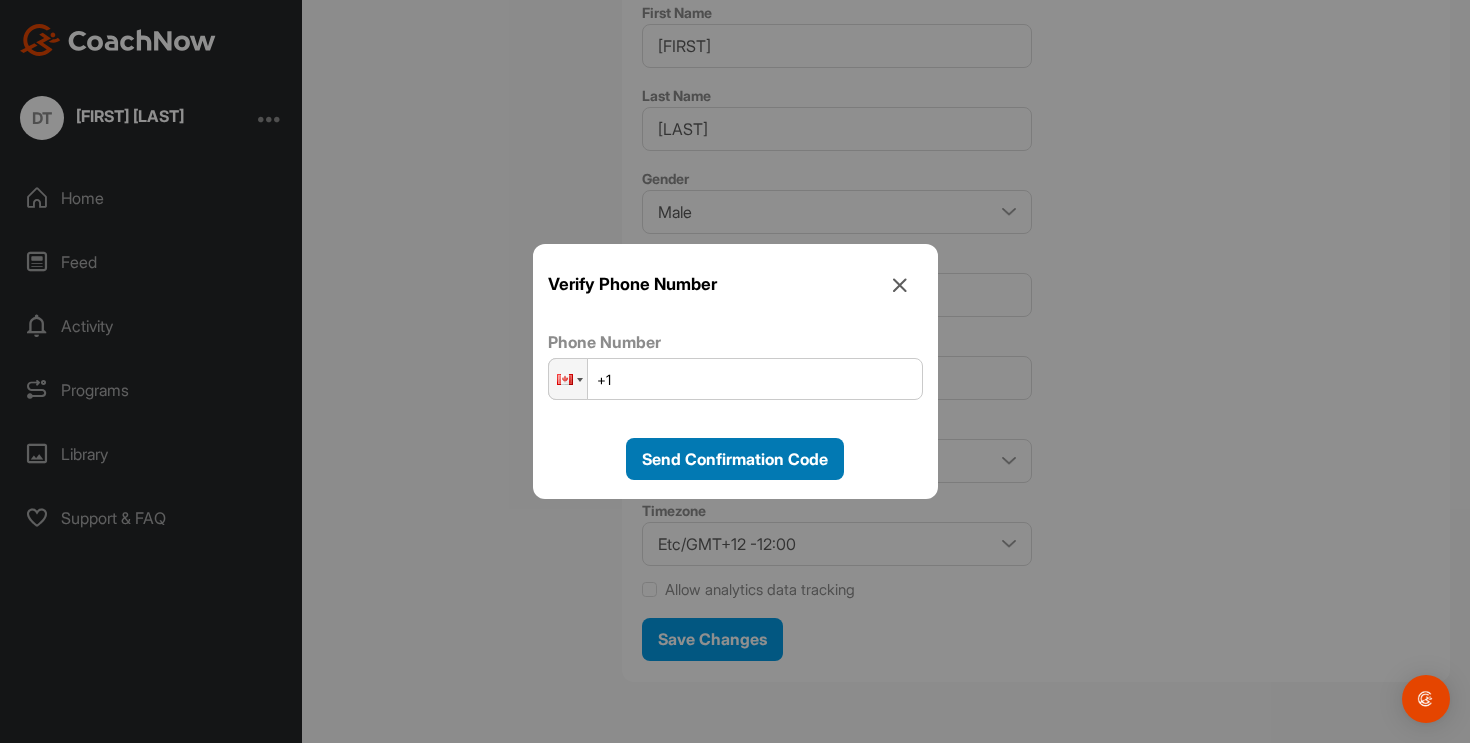 click on "Send Confirmation Code" at bounding box center [735, 459] 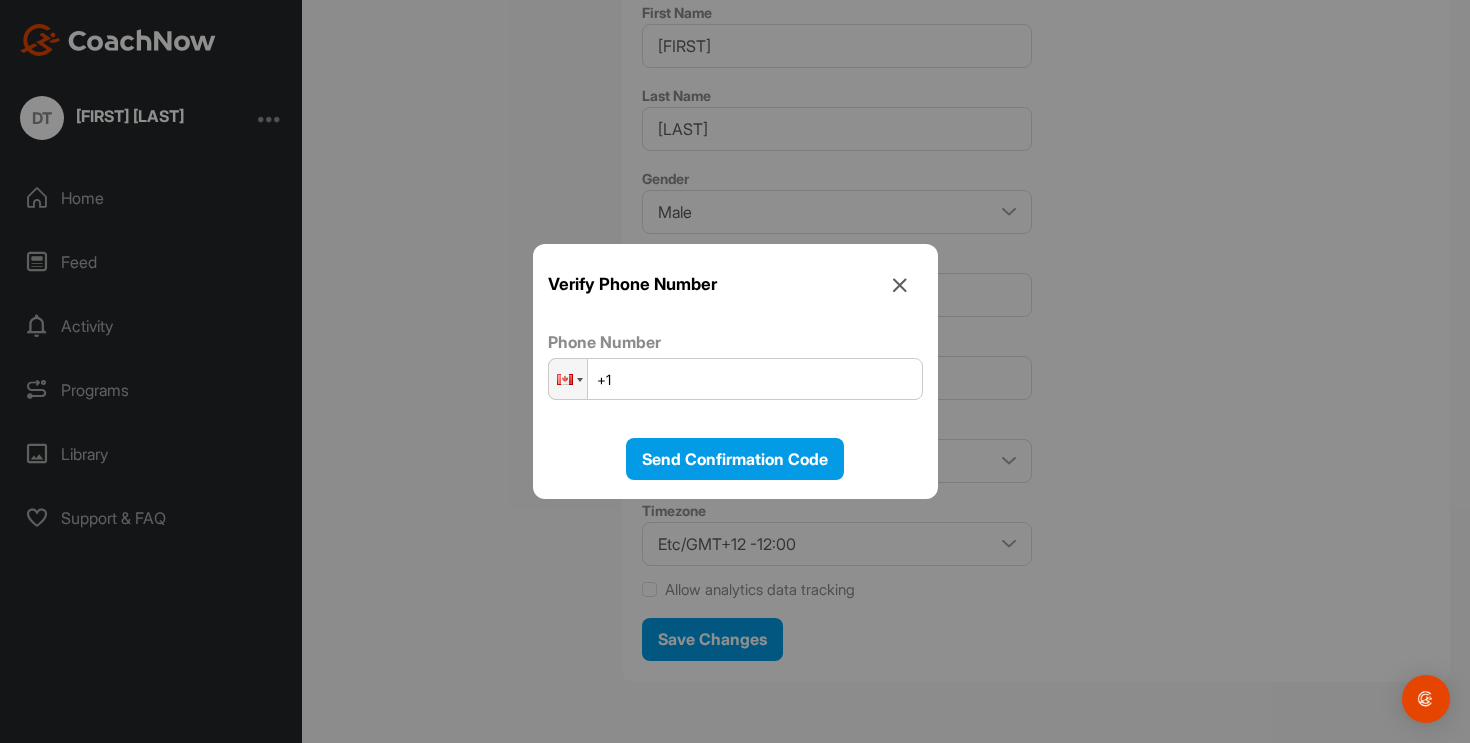 click on "+1" at bounding box center [735, 379] 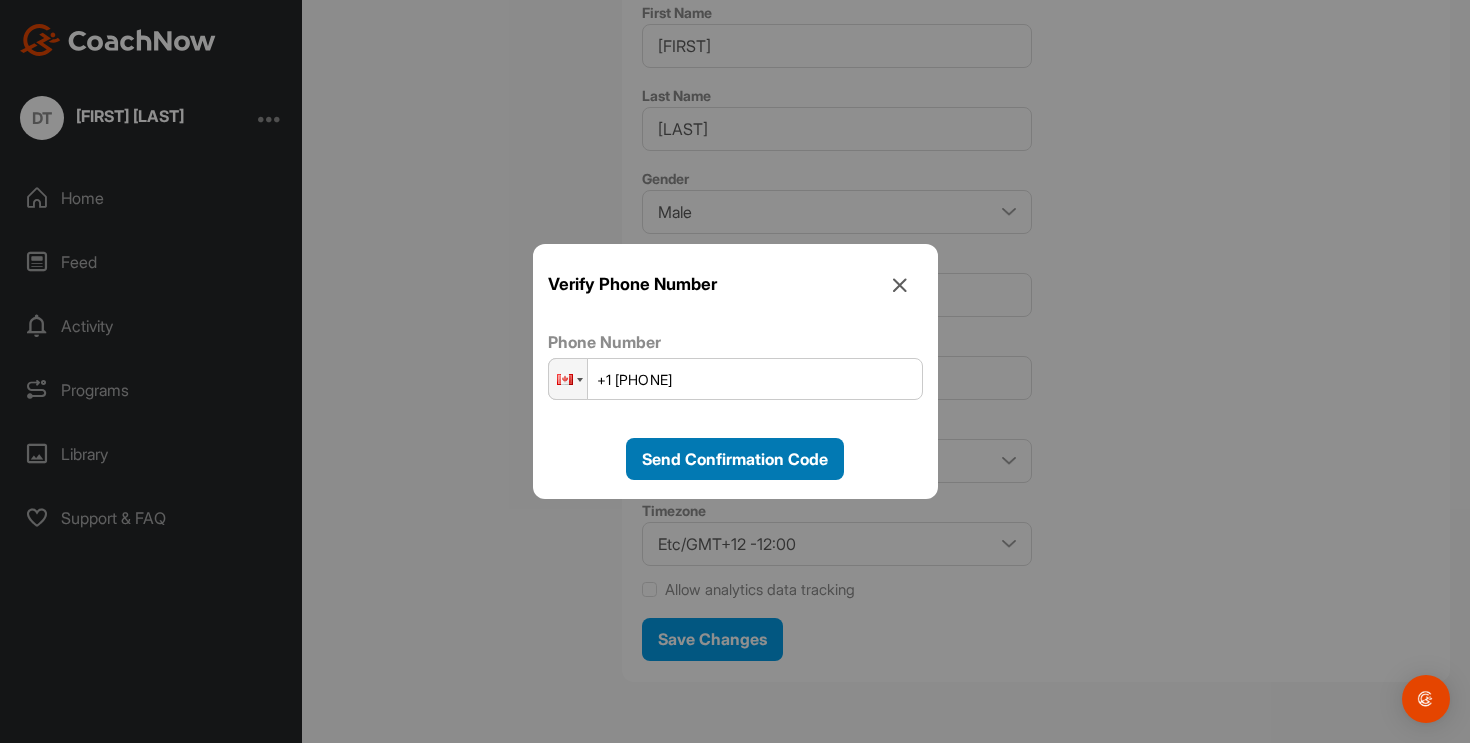 type on "+1 (514) 927-9964" 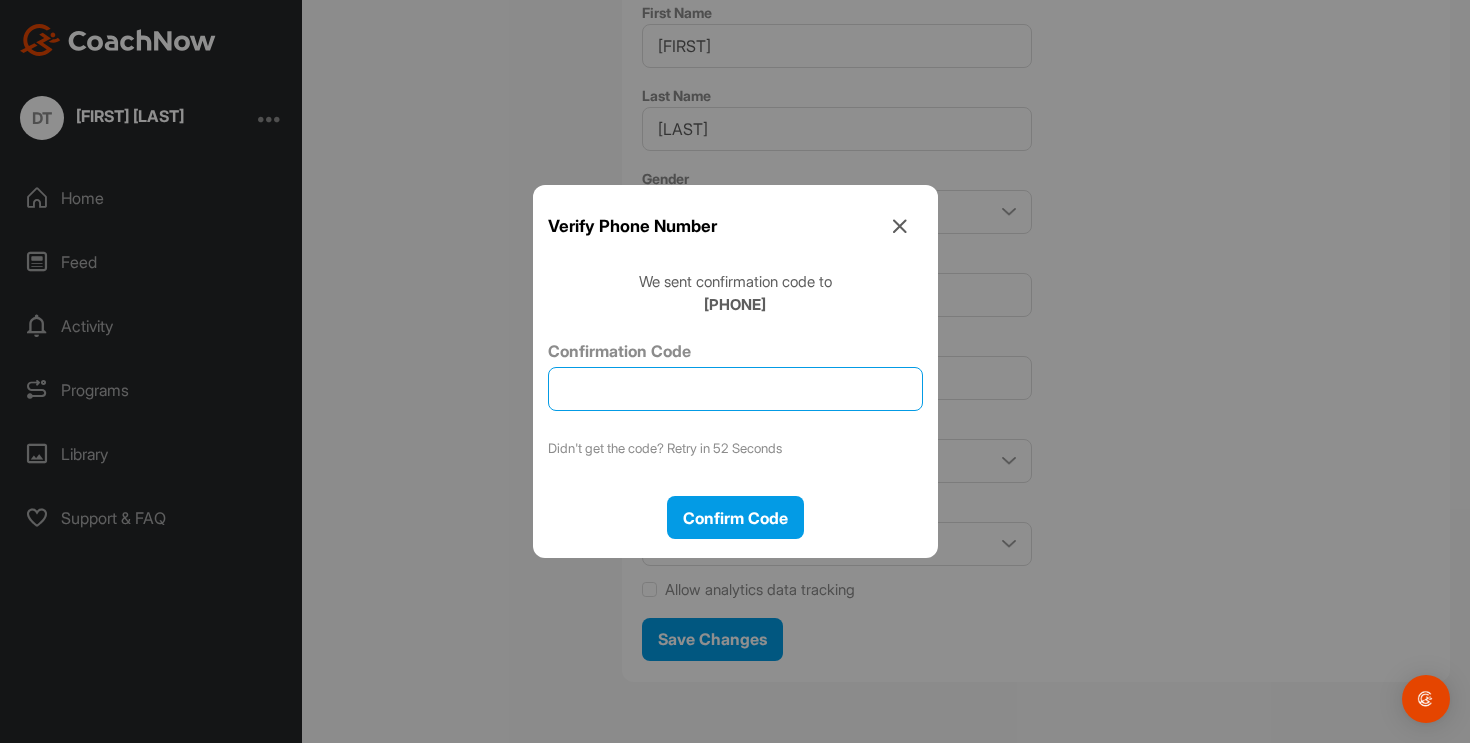 click on "Confirmation Code" at bounding box center [735, 389] 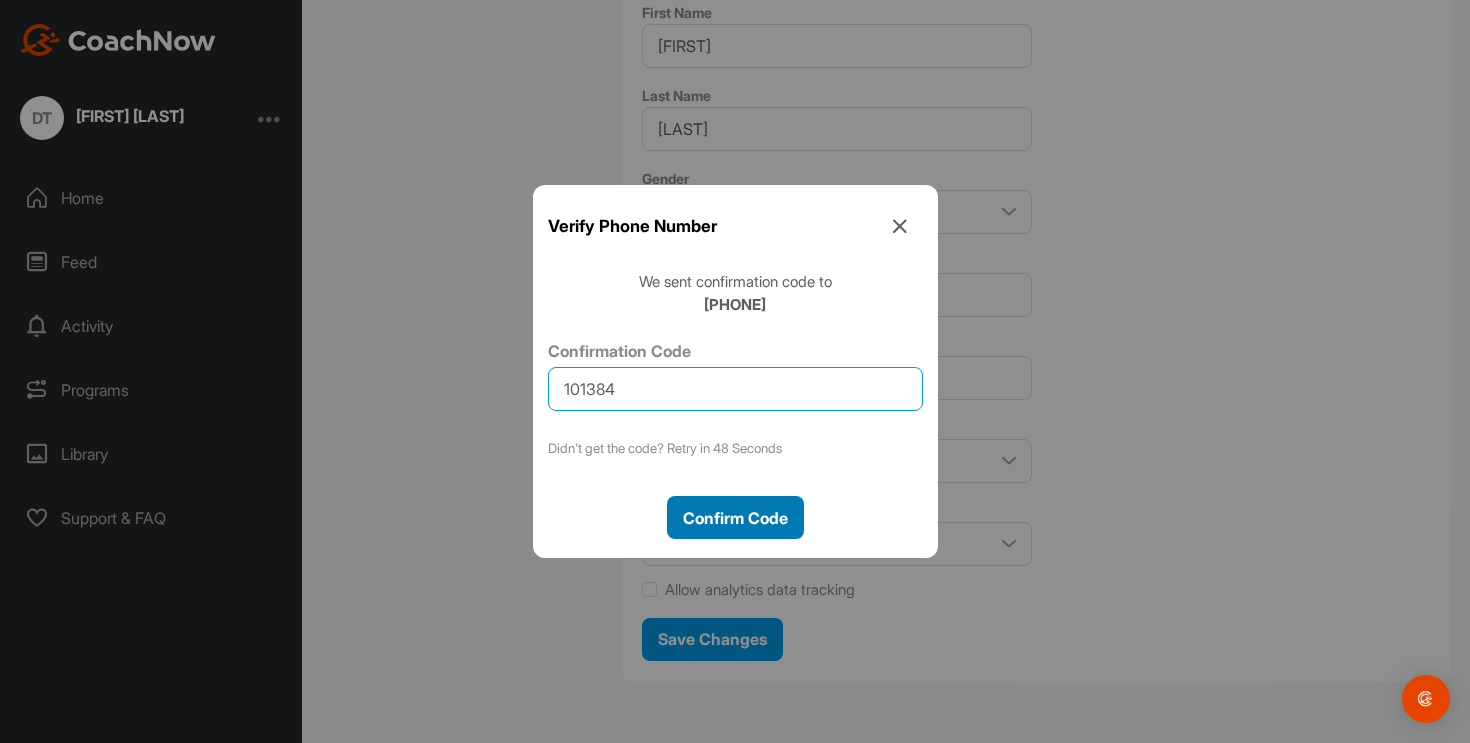 type on "101384" 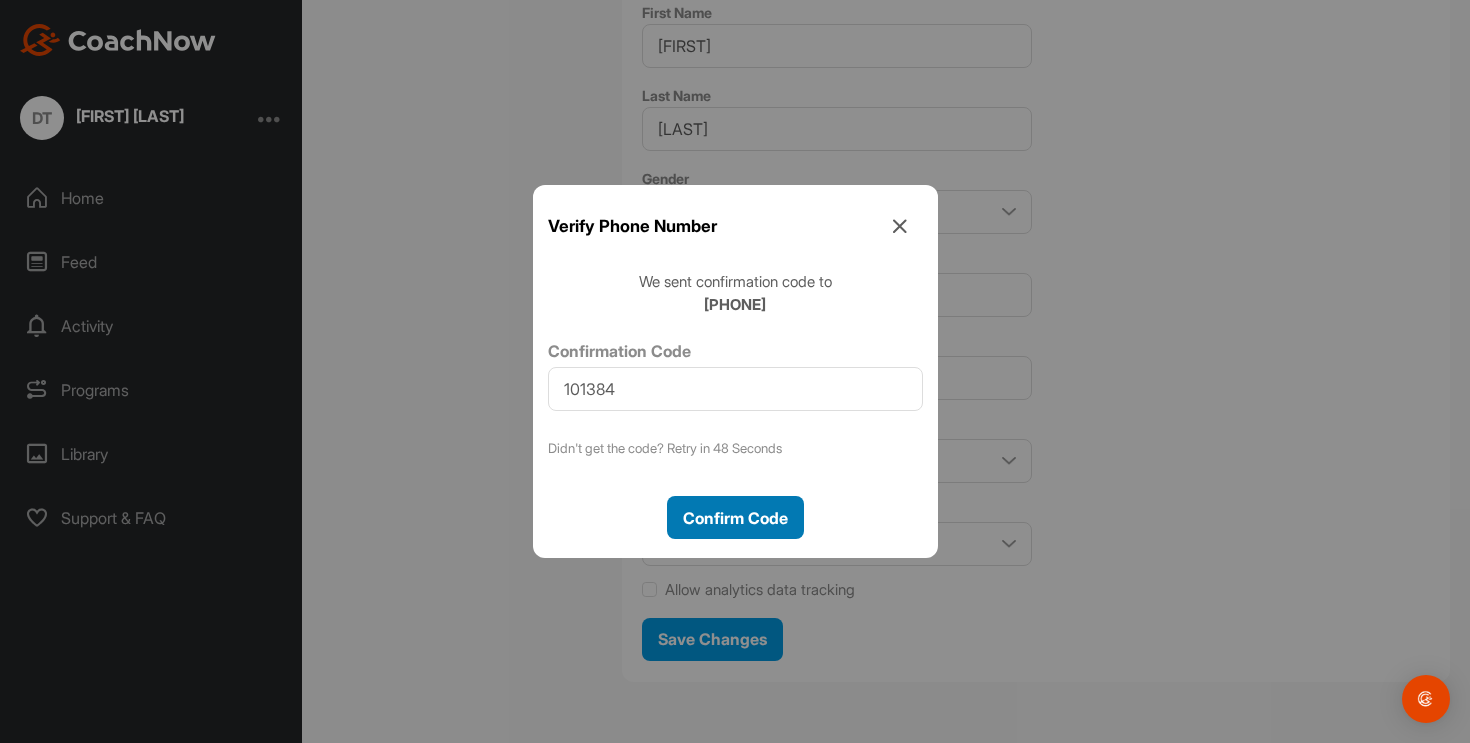 click on "Confirm Code" at bounding box center (735, 518) 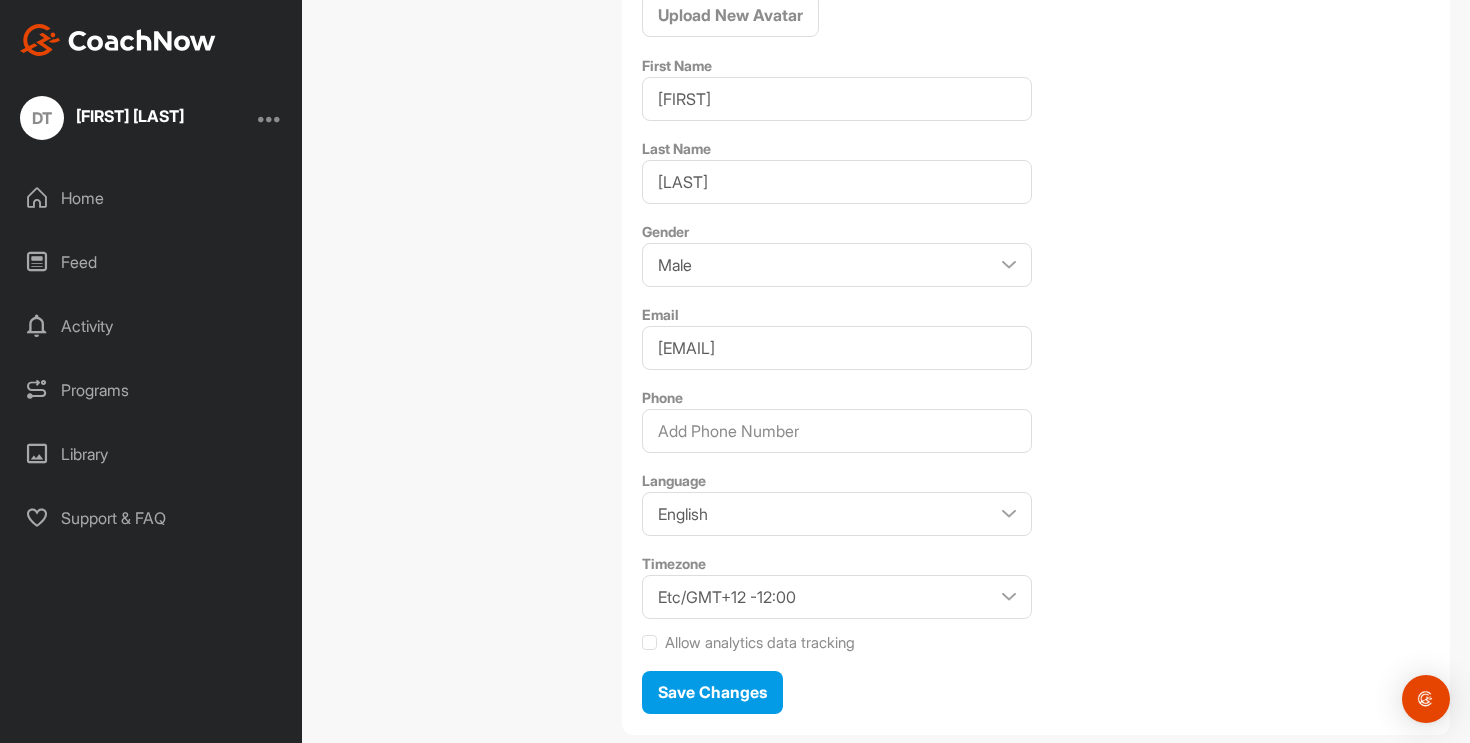 scroll, scrollTop: 358, scrollLeft: 0, axis: vertical 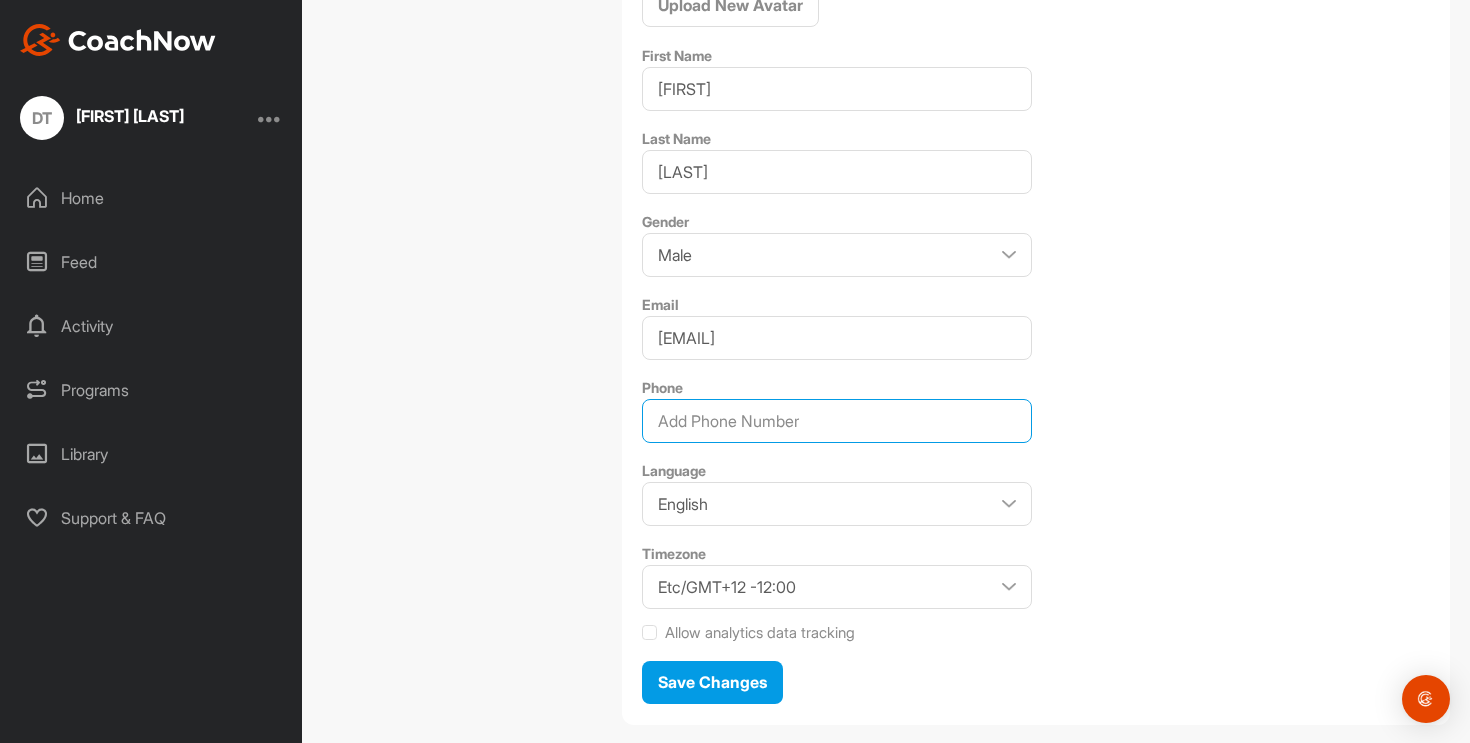 click on "Phone" at bounding box center (837, 421) 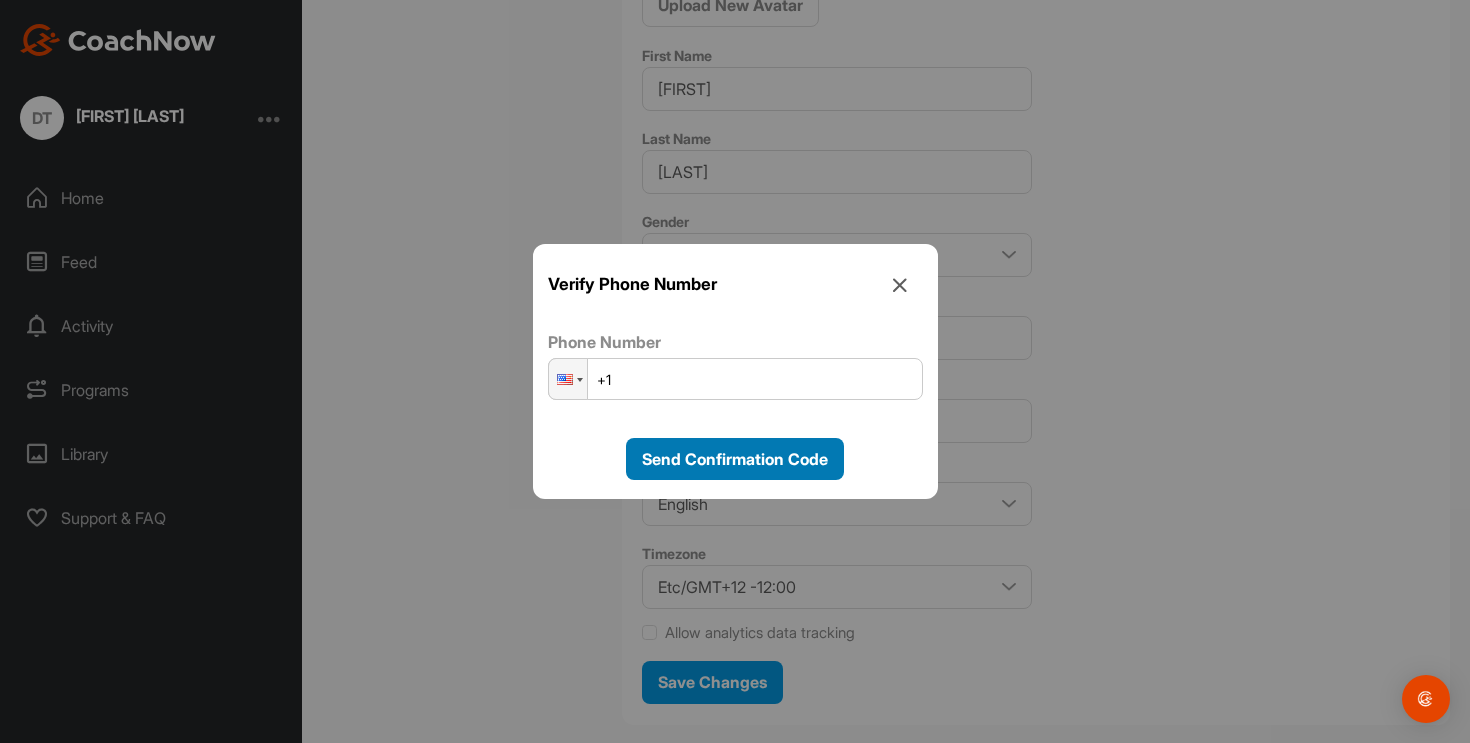 click on "Send Confirmation Code" at bounding box center [735, 459] 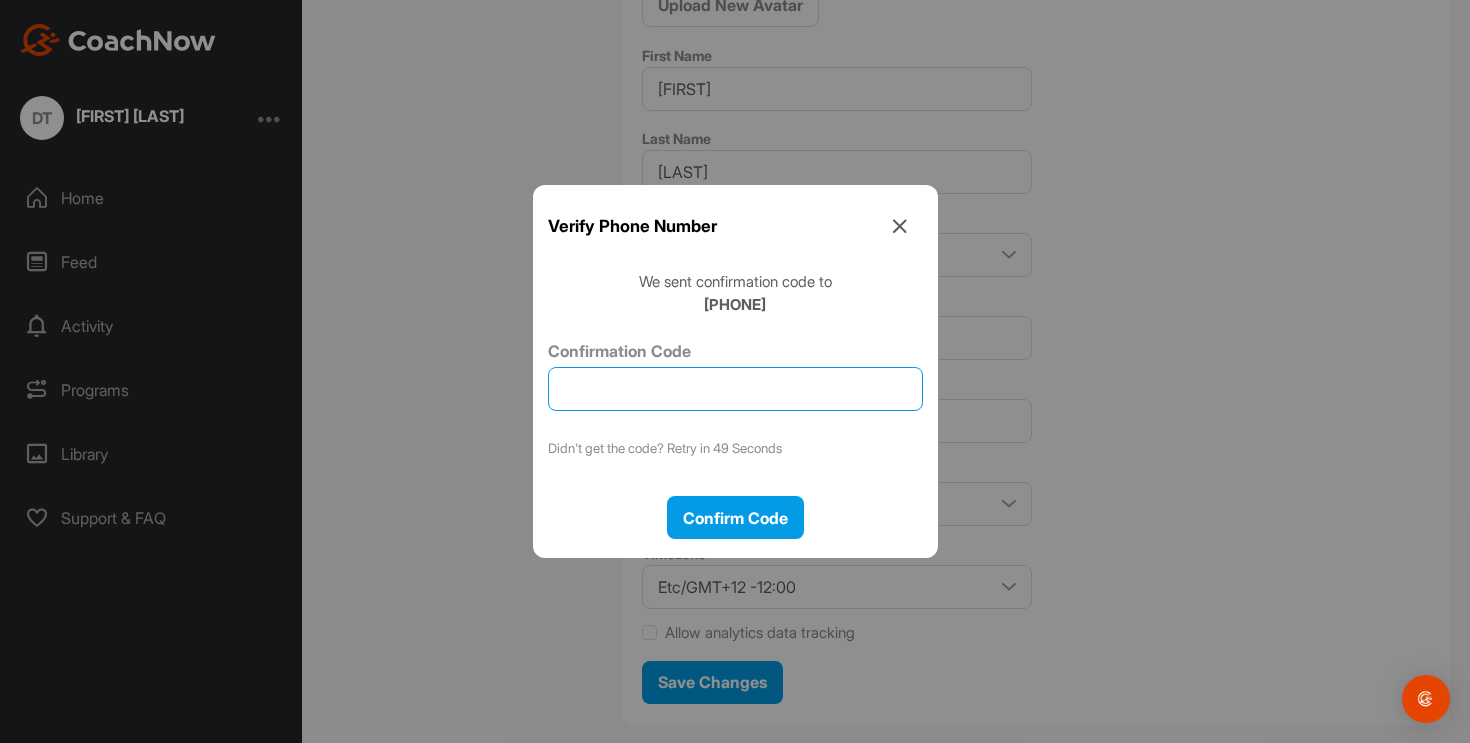 click on "Confirmation Code" at bounding box center (735, 389) 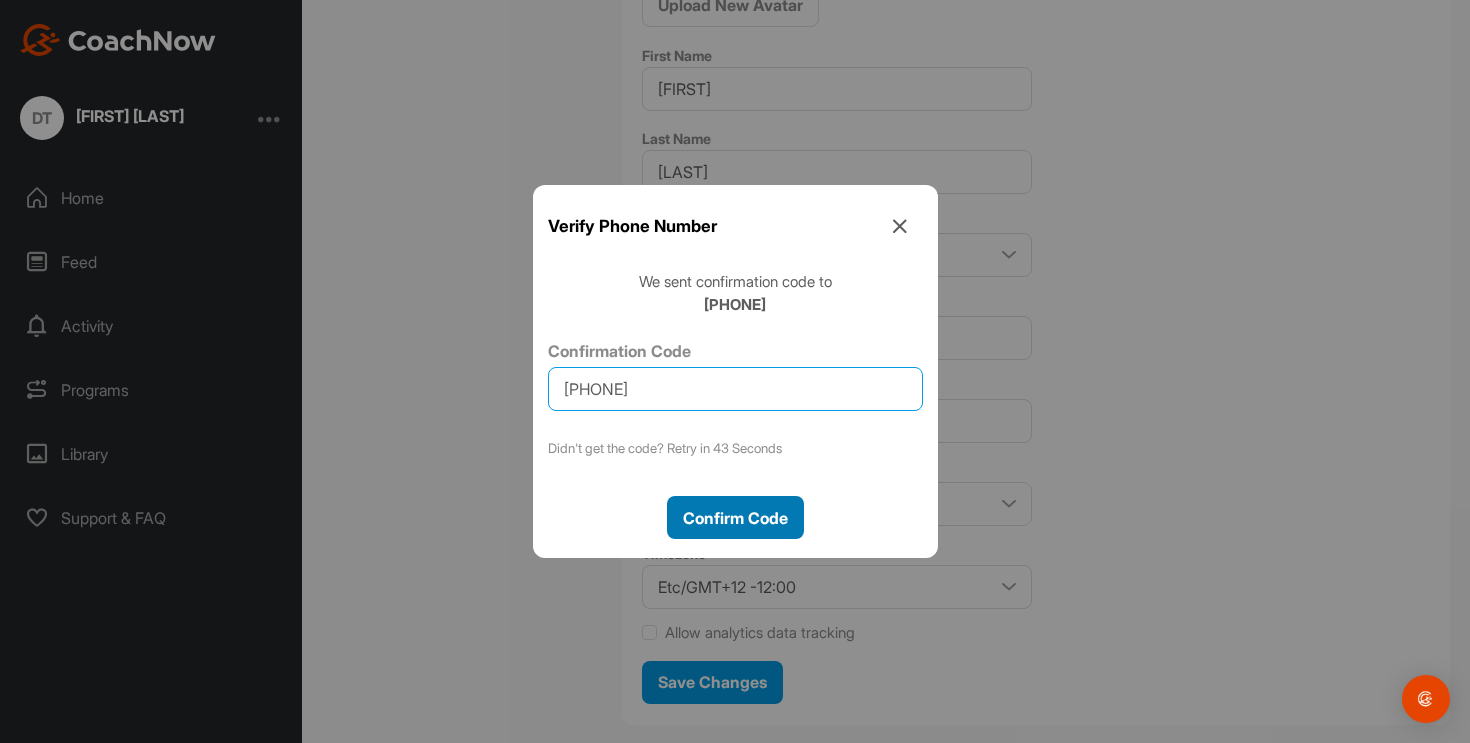 type on "551794" 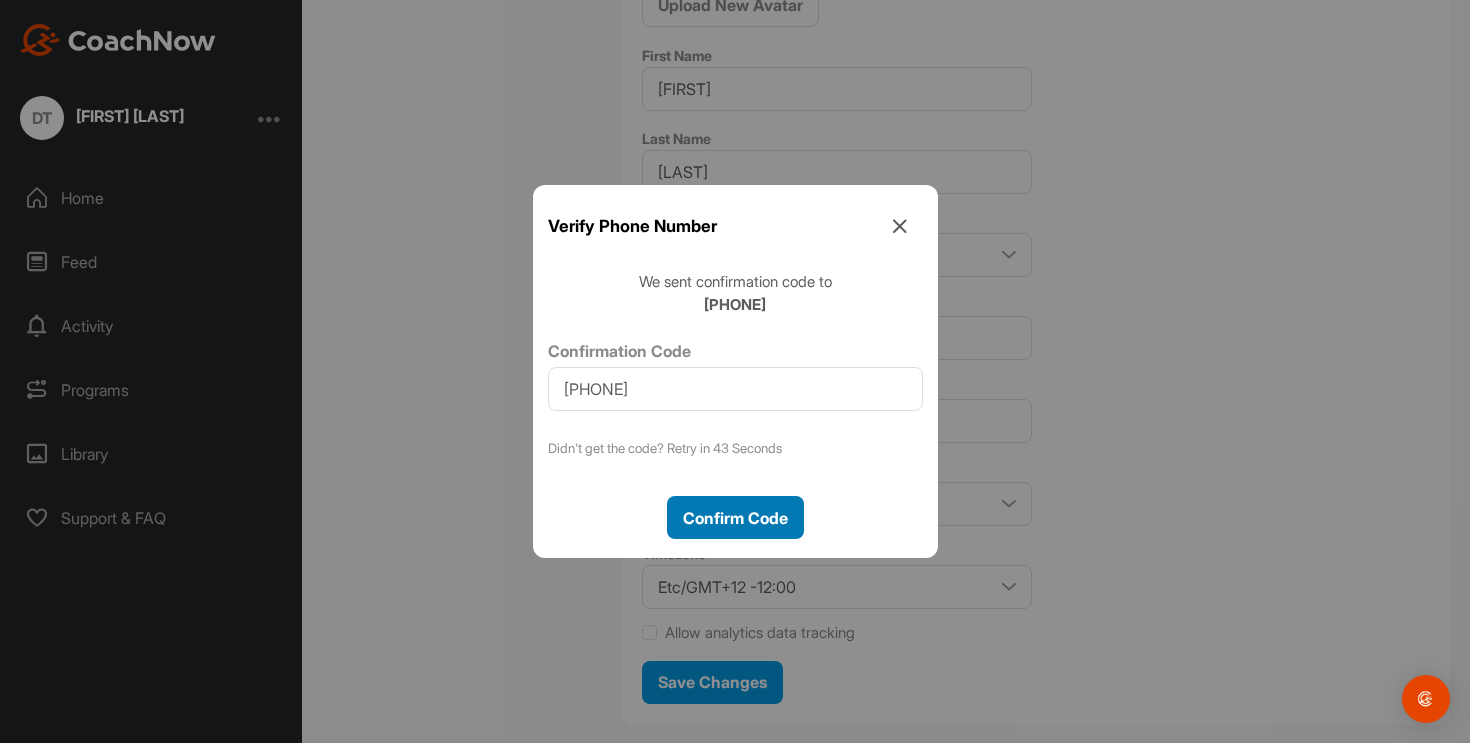click on "Confirm Code" at bounding box center (735, 518) 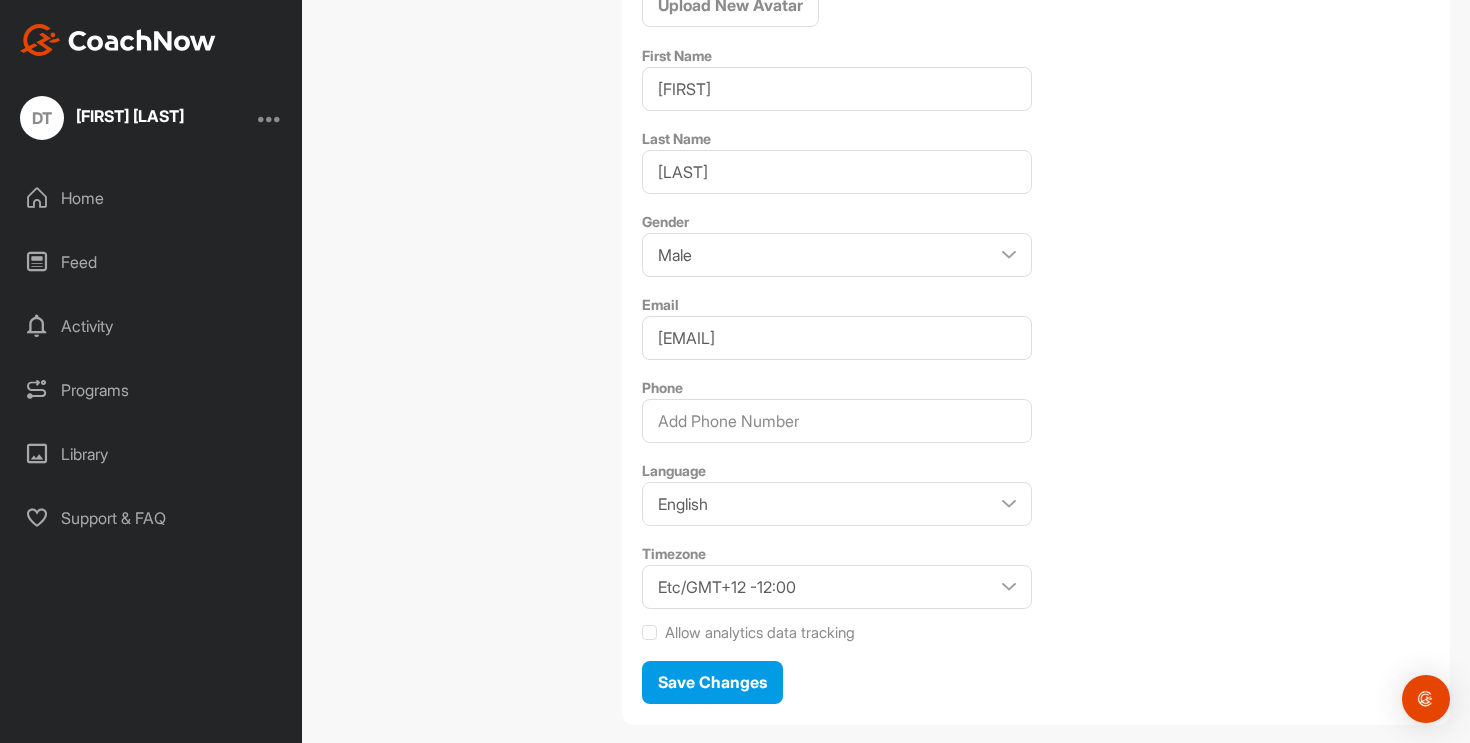 scroll, scrollTop: 401, scrollLeft: 0, axis: vertical 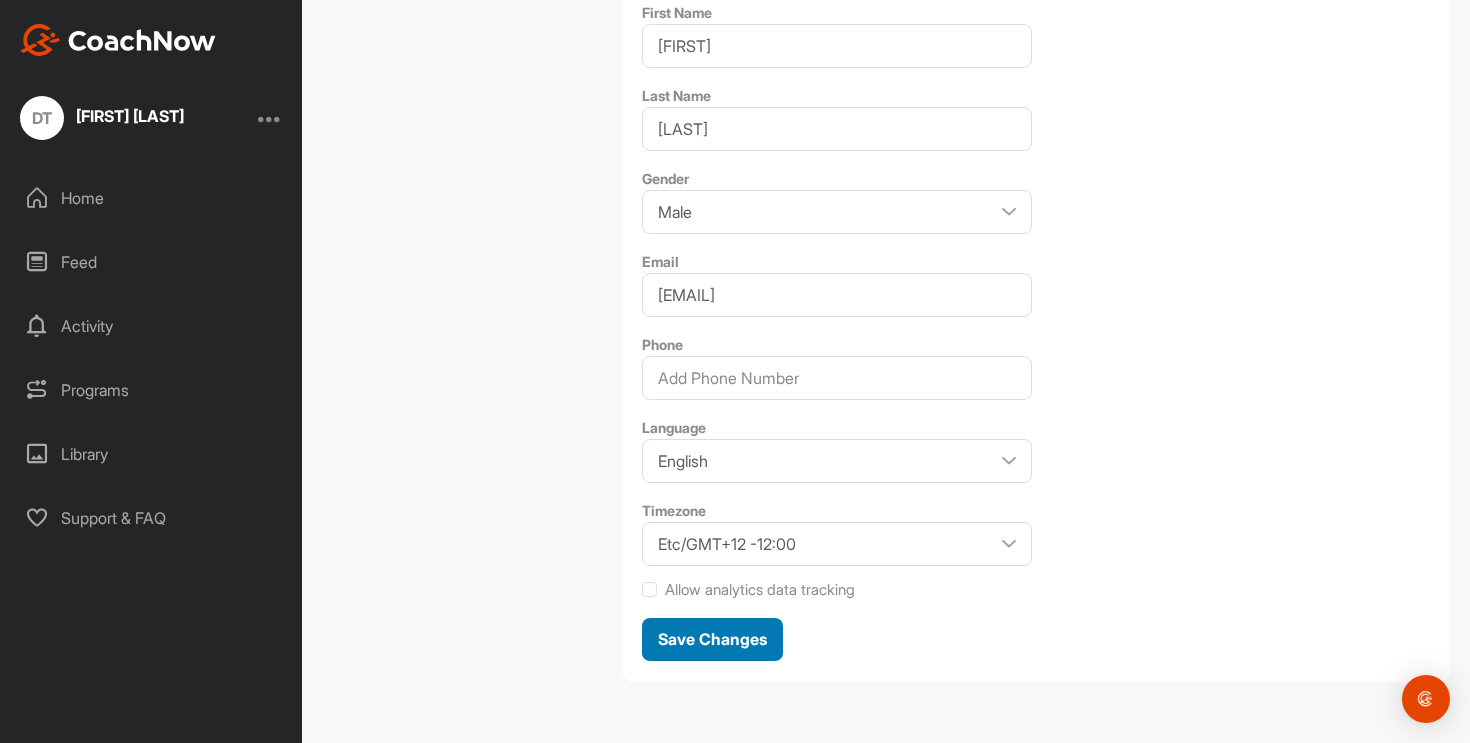 click on "Save Changes" at bounding box center [712, 639] 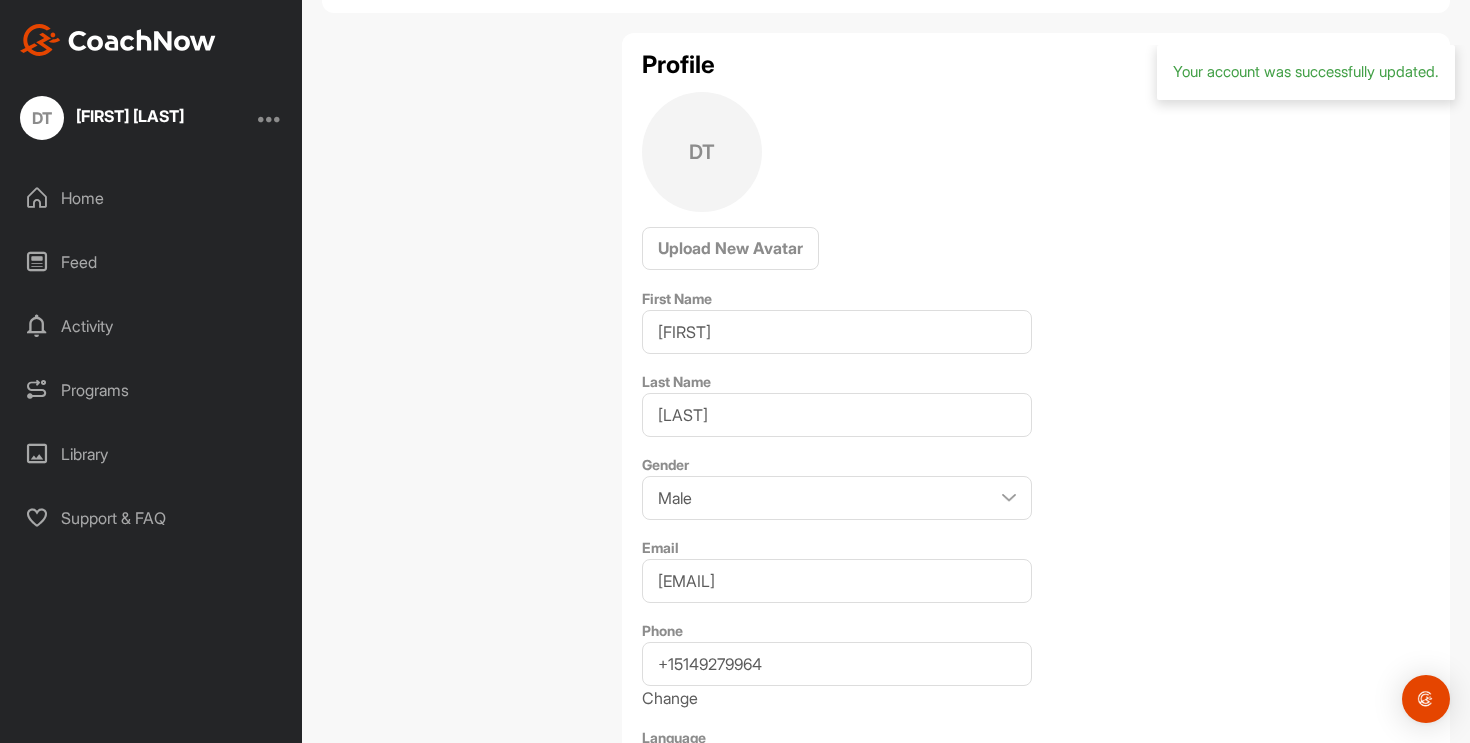 scroll, scrollTop: 0, scrollLeft: 0, axis: both 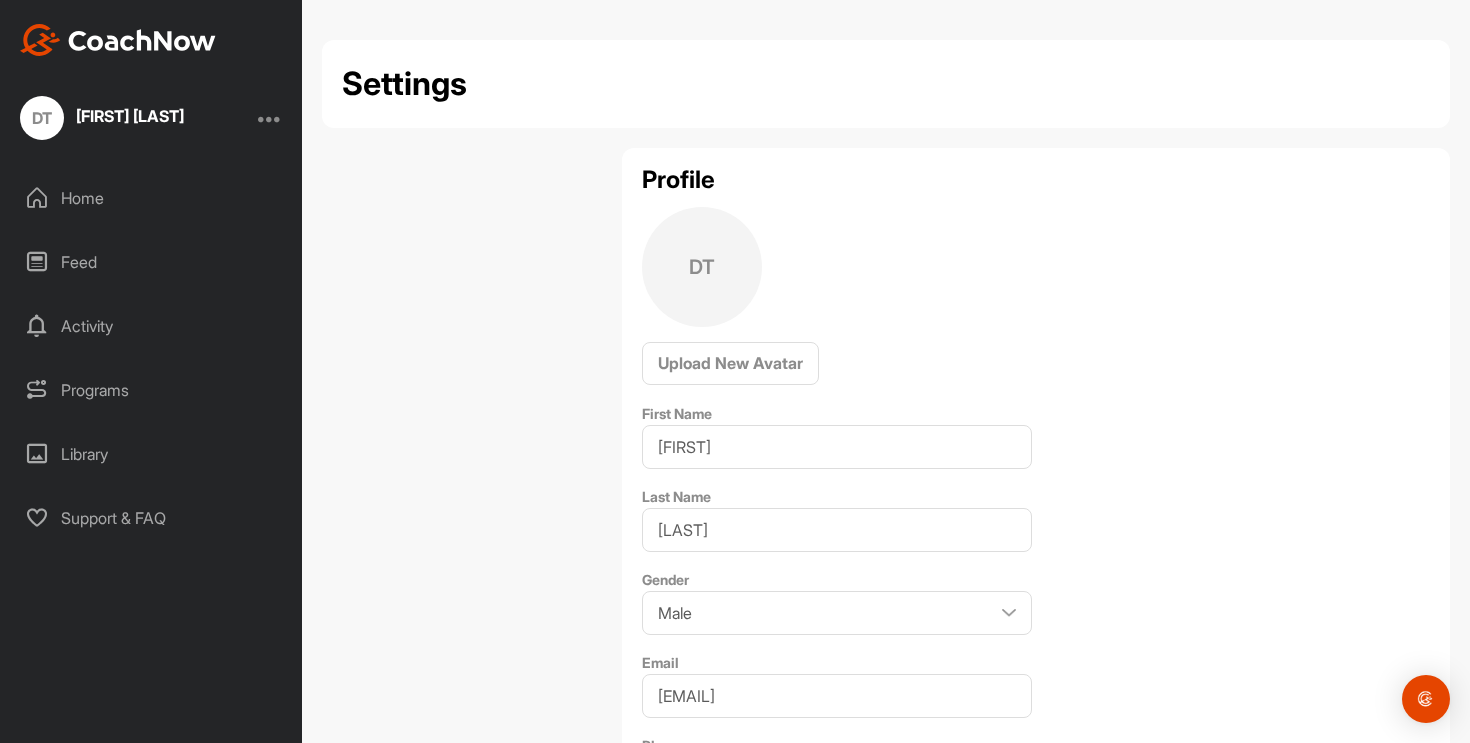 click on "Home" at bounding box center [152, 198] 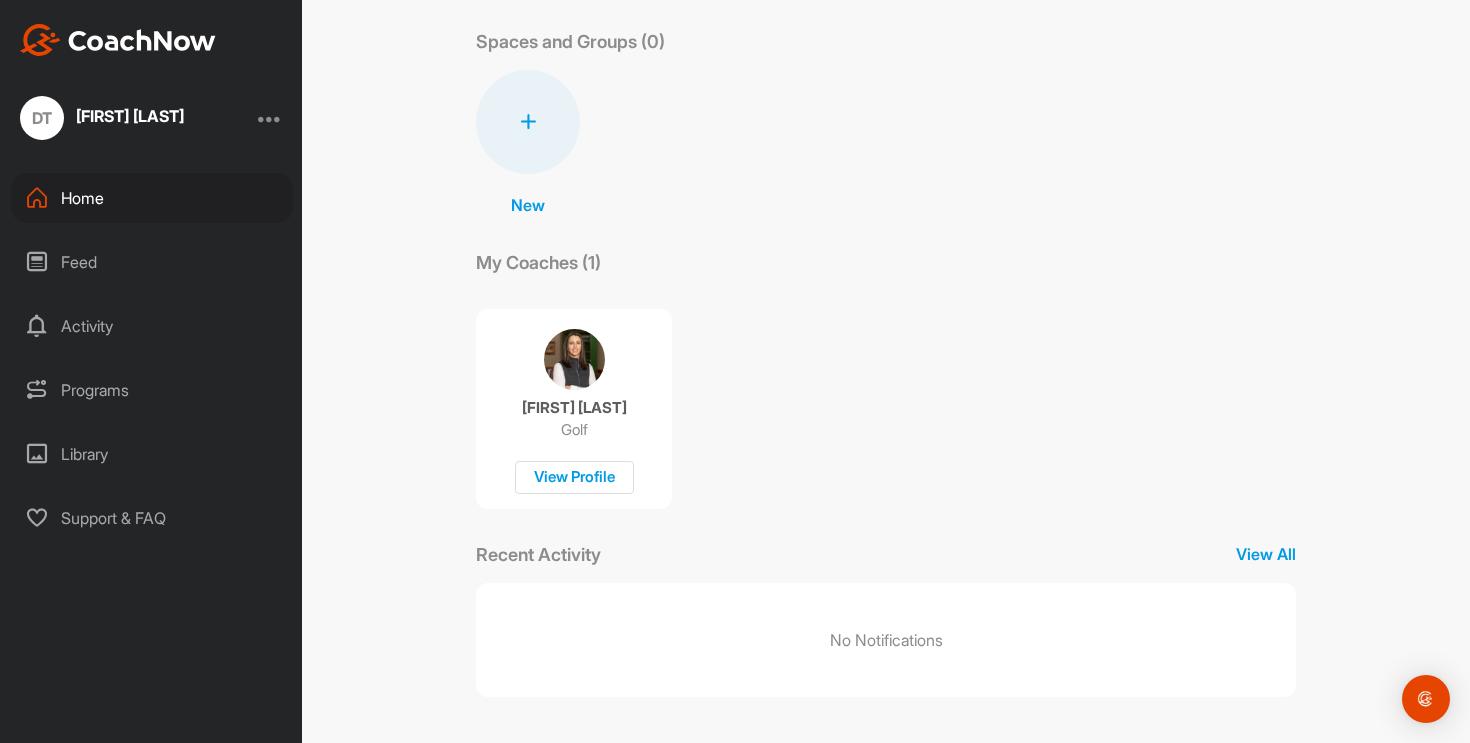 scroll, scrollTop: 0, scrollLeft: 0, axis: both 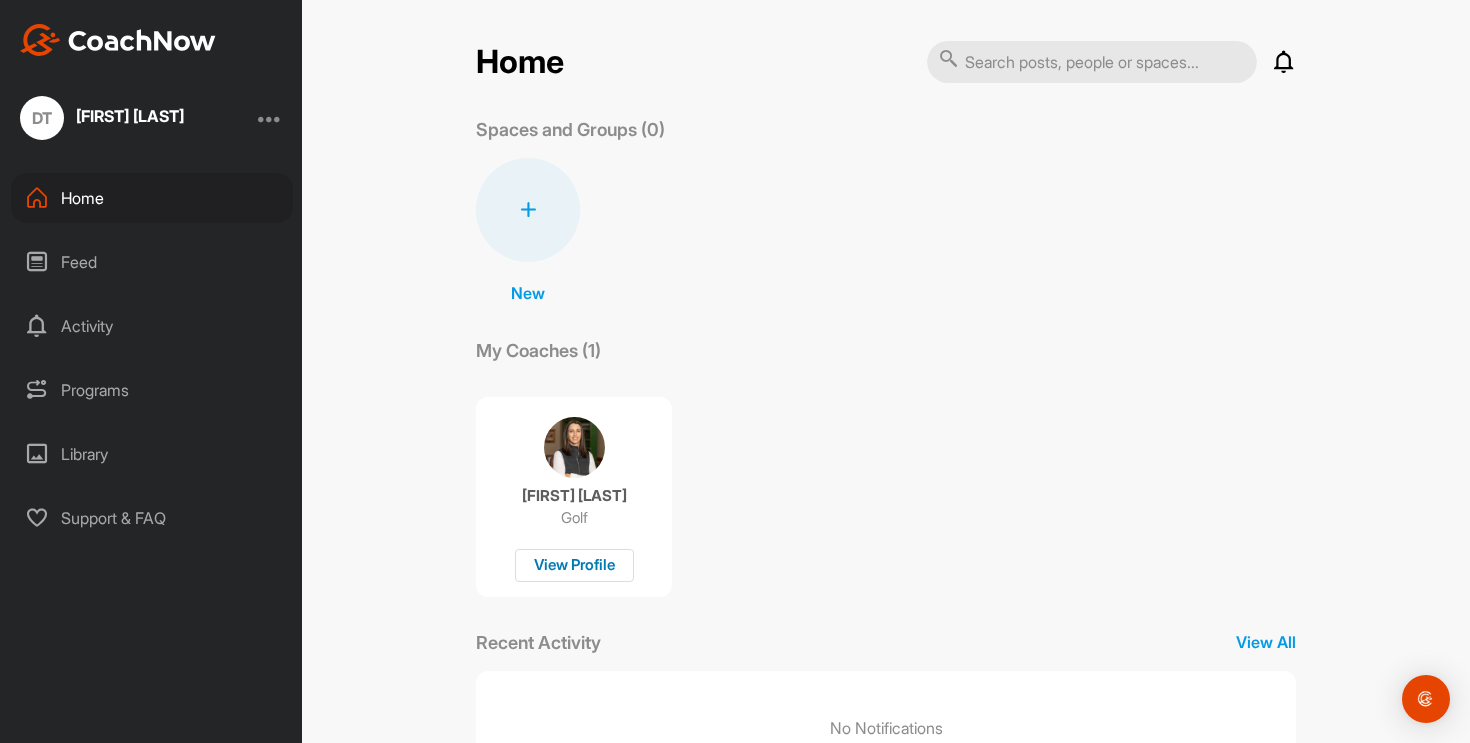 click on "View Profile" at bounding box center (574, 565) 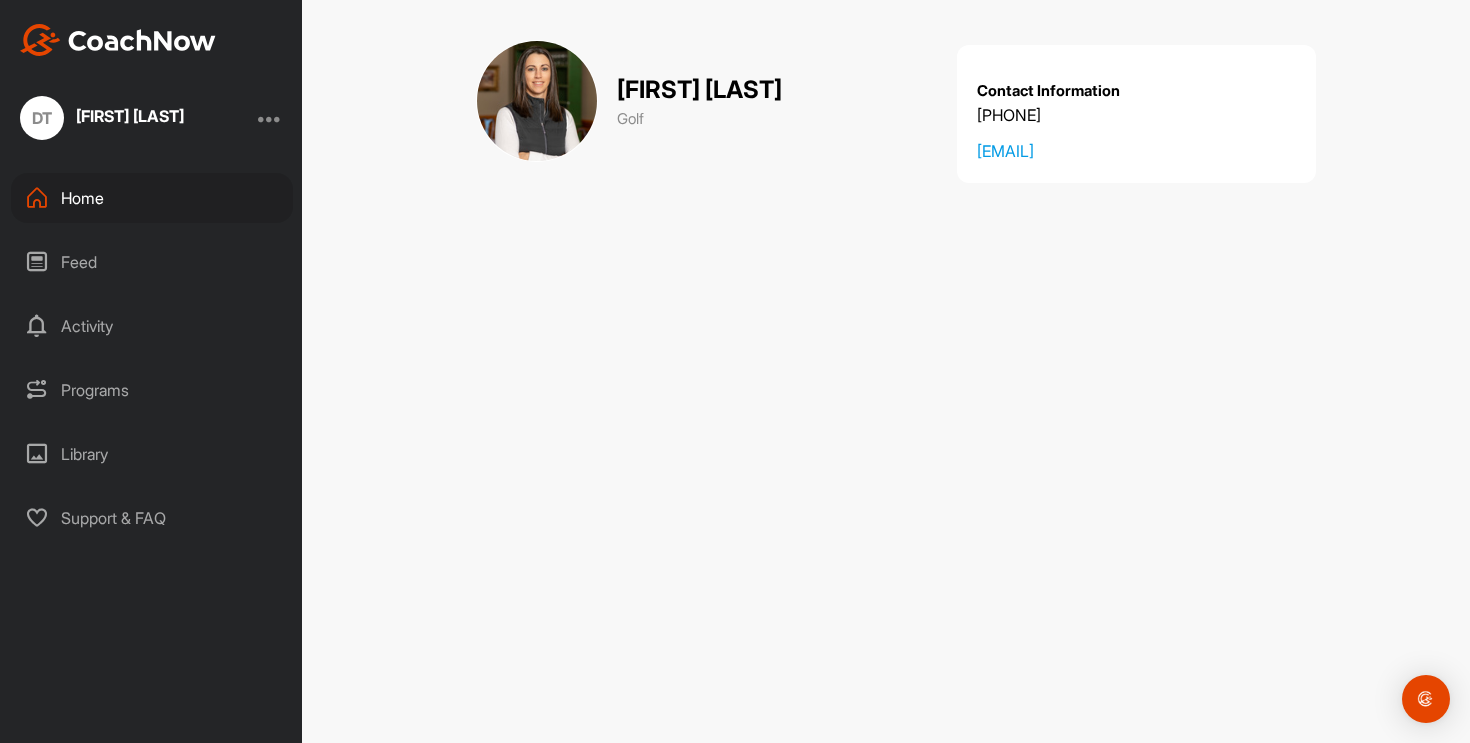 click on "Home" at bounding box center (152, 198) 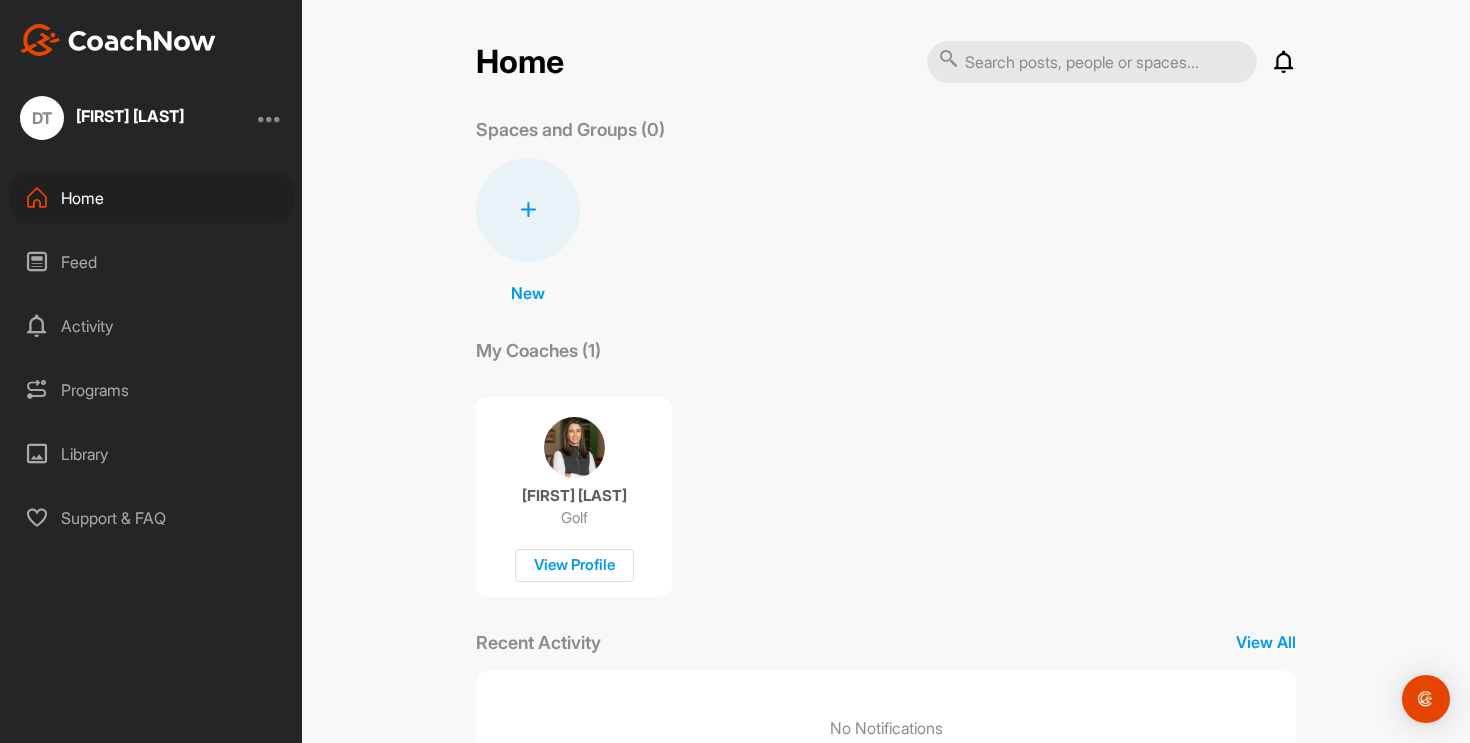 click at bounding box center (270, 118) 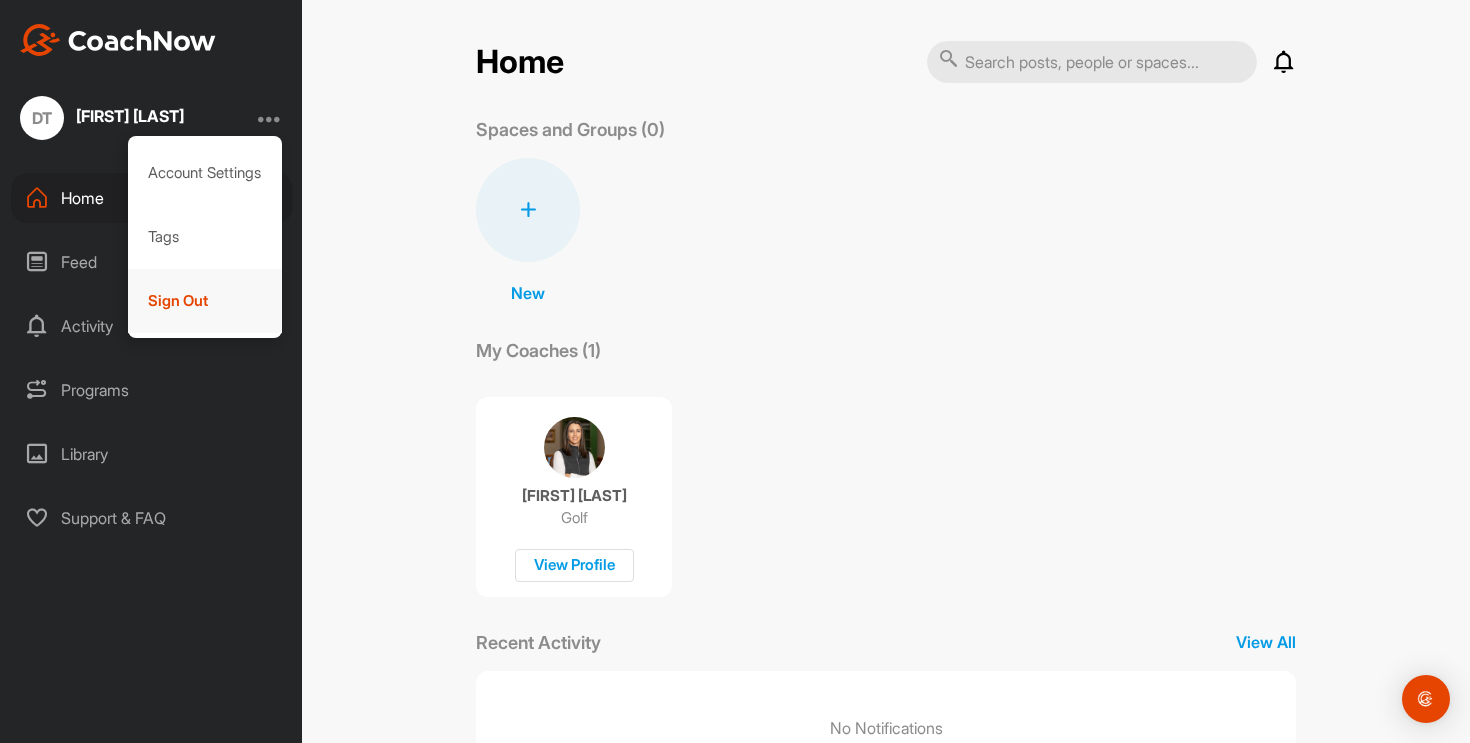click on "Sign Out" at bounding box center [205, 301] 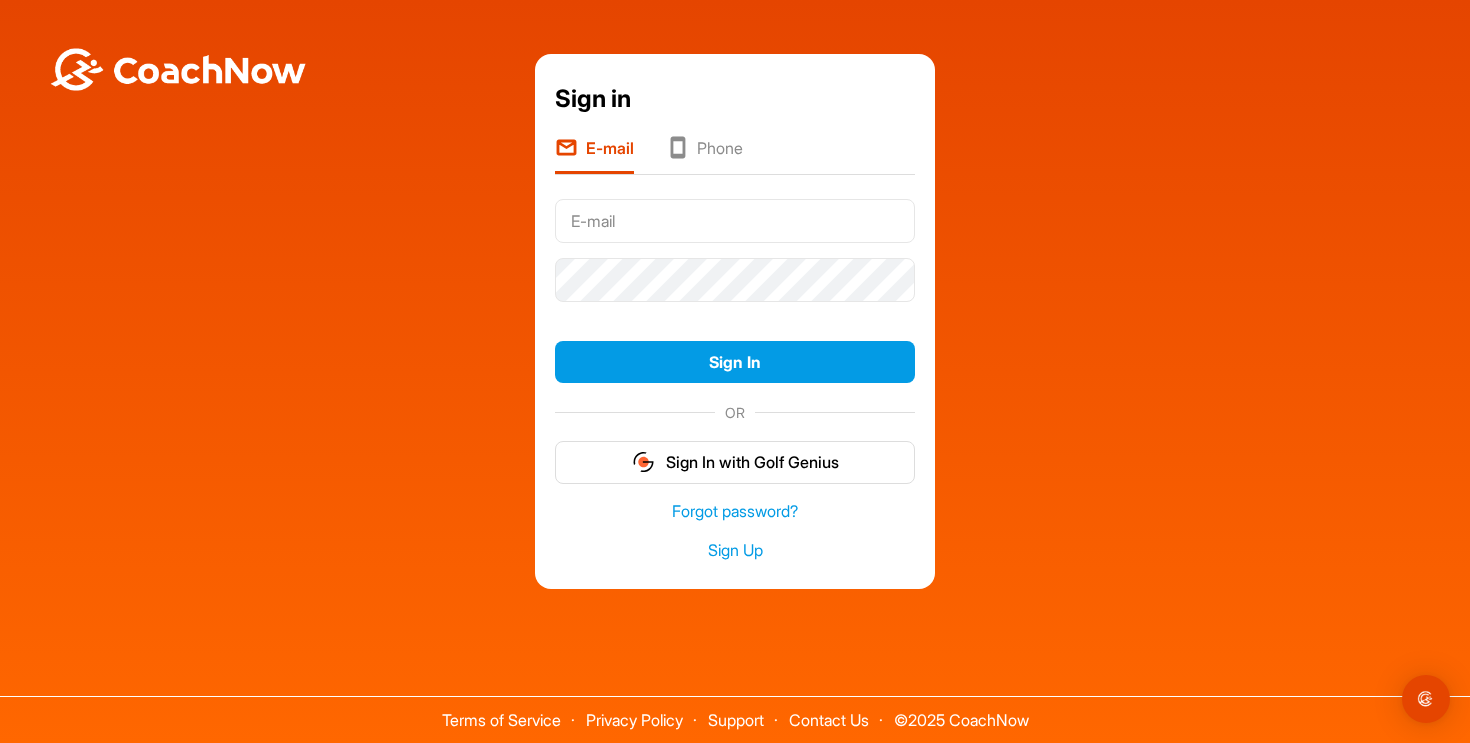 type on "donat.taddeo@gmail.com" 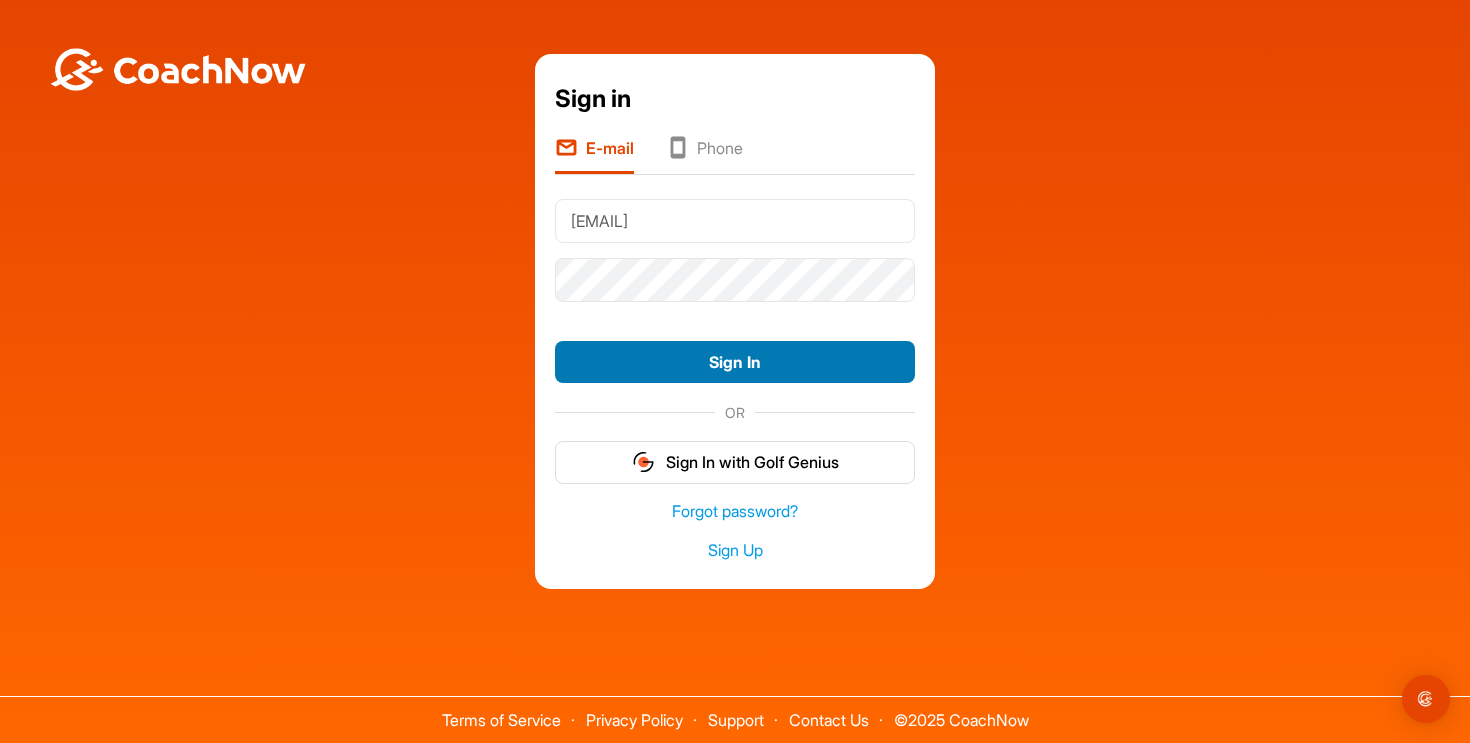 click on "Sign In" at bounding box center (735, 362) 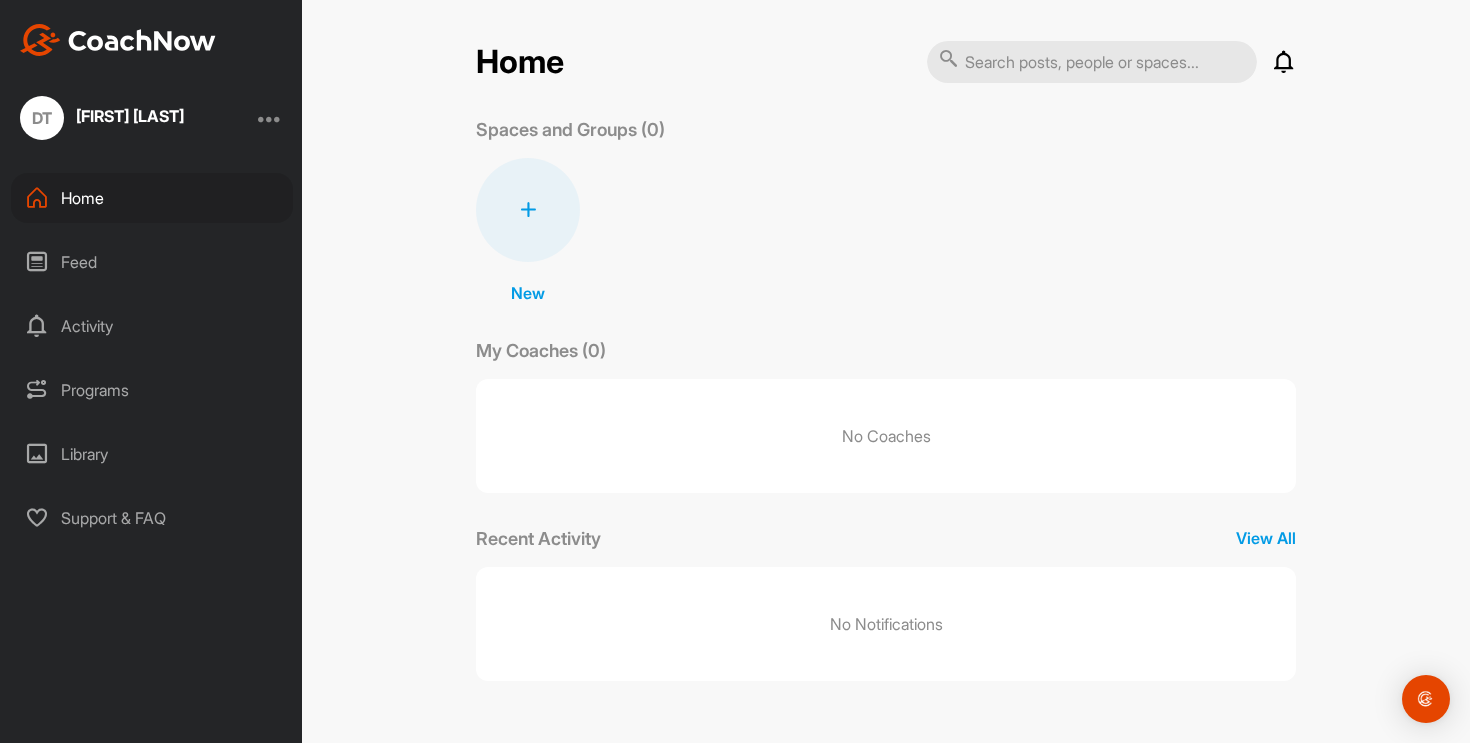 scroll, scrollTop: 0, scrollLeft: 0, axis: both 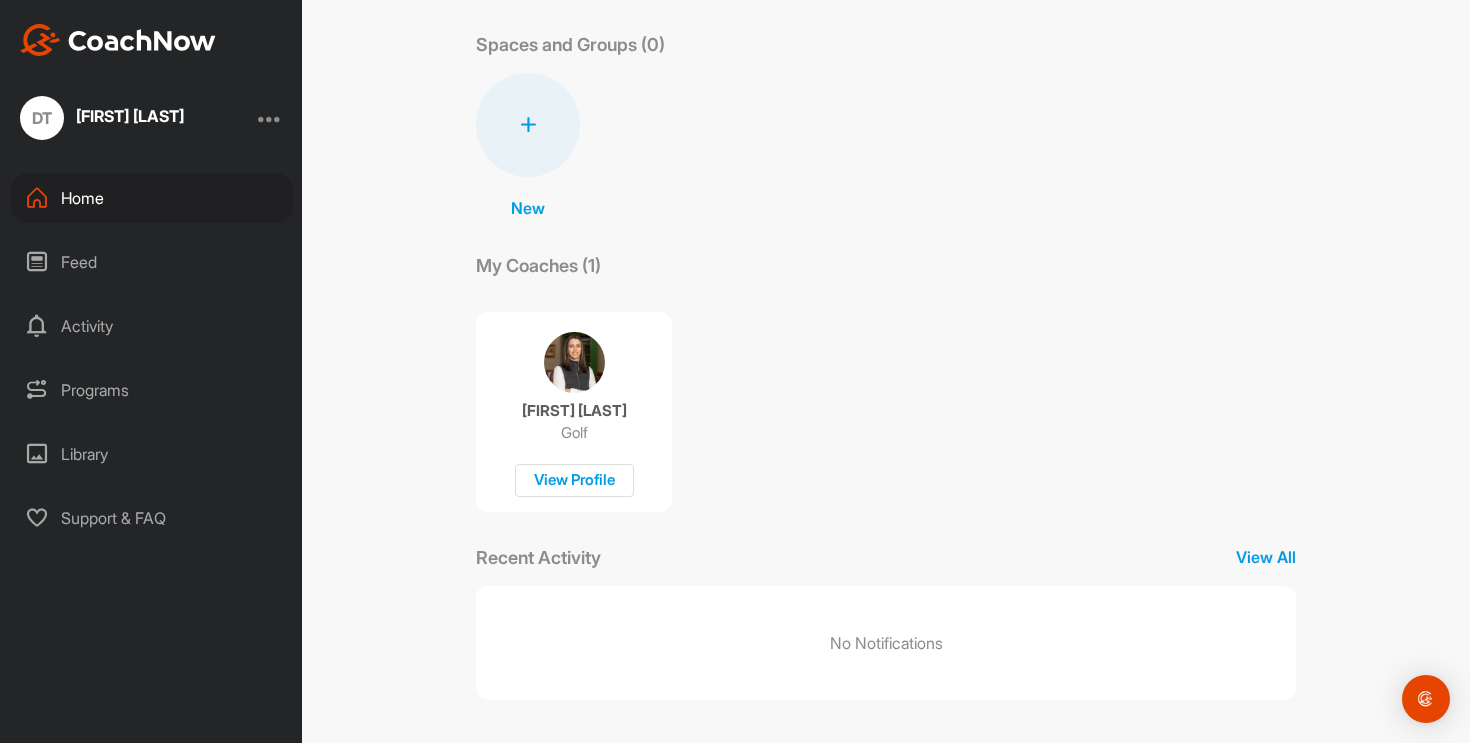 click on "Activity" at bounding box center (152, 326) 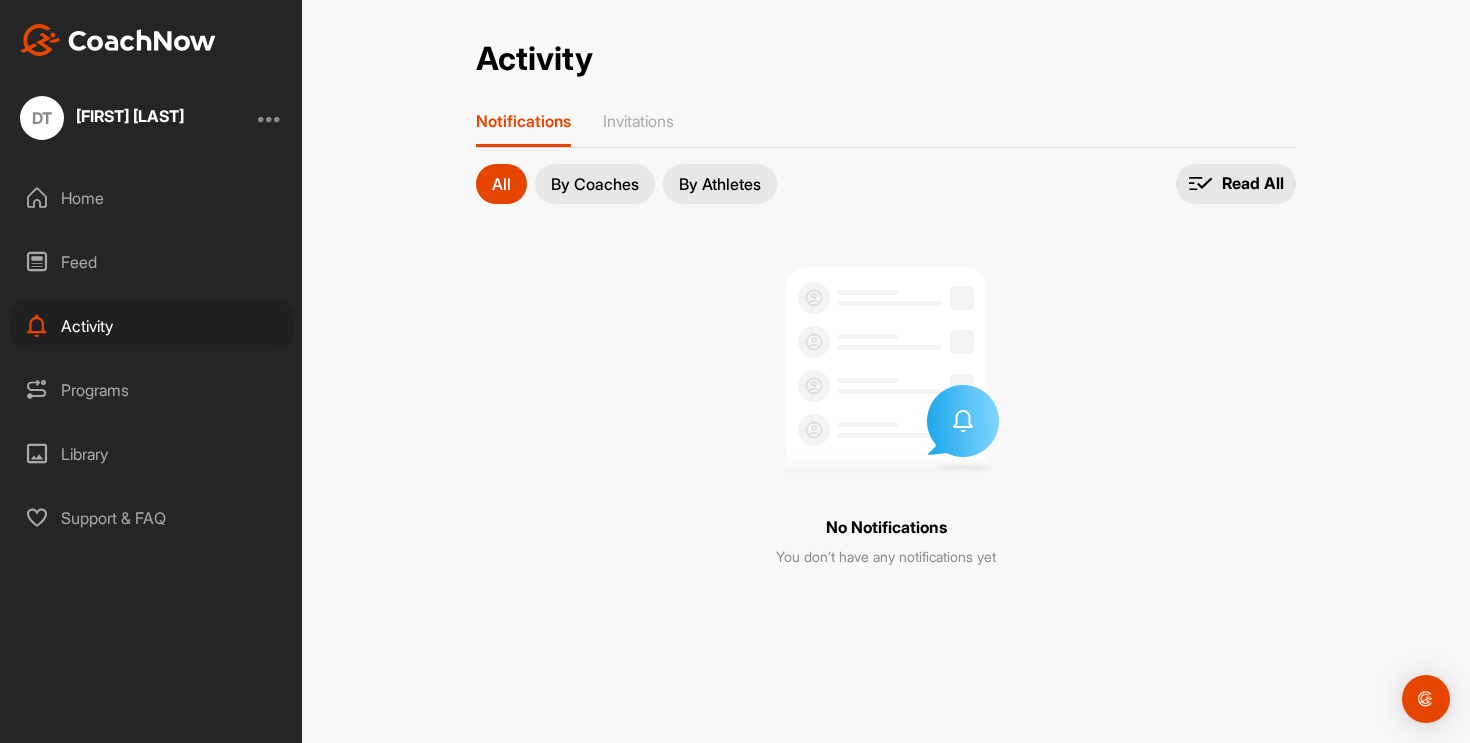 click on "Programs" at bounding box center [152, 390] 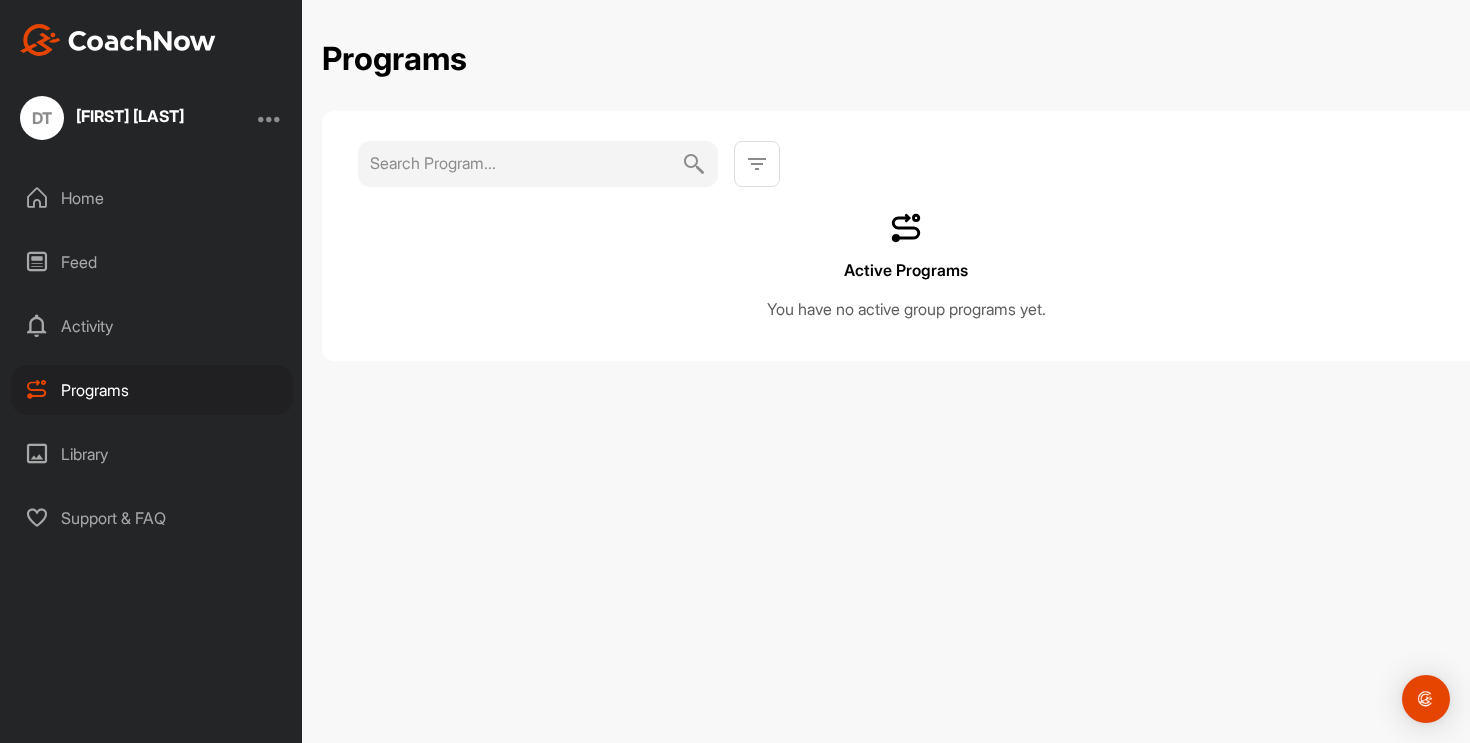 click on "Feed" at bounding box center [152, 262] 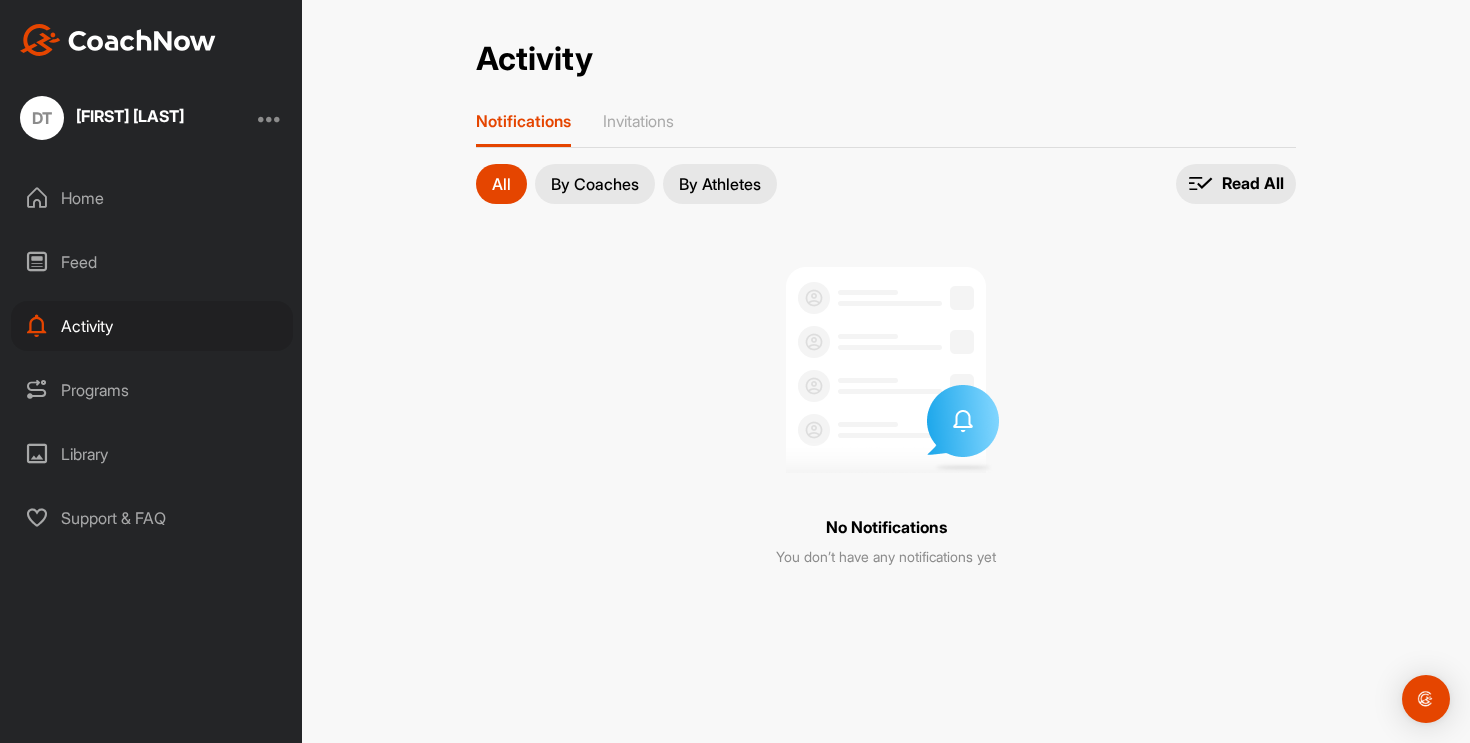 click on "By Coaches" at bounding box center (595, 184) 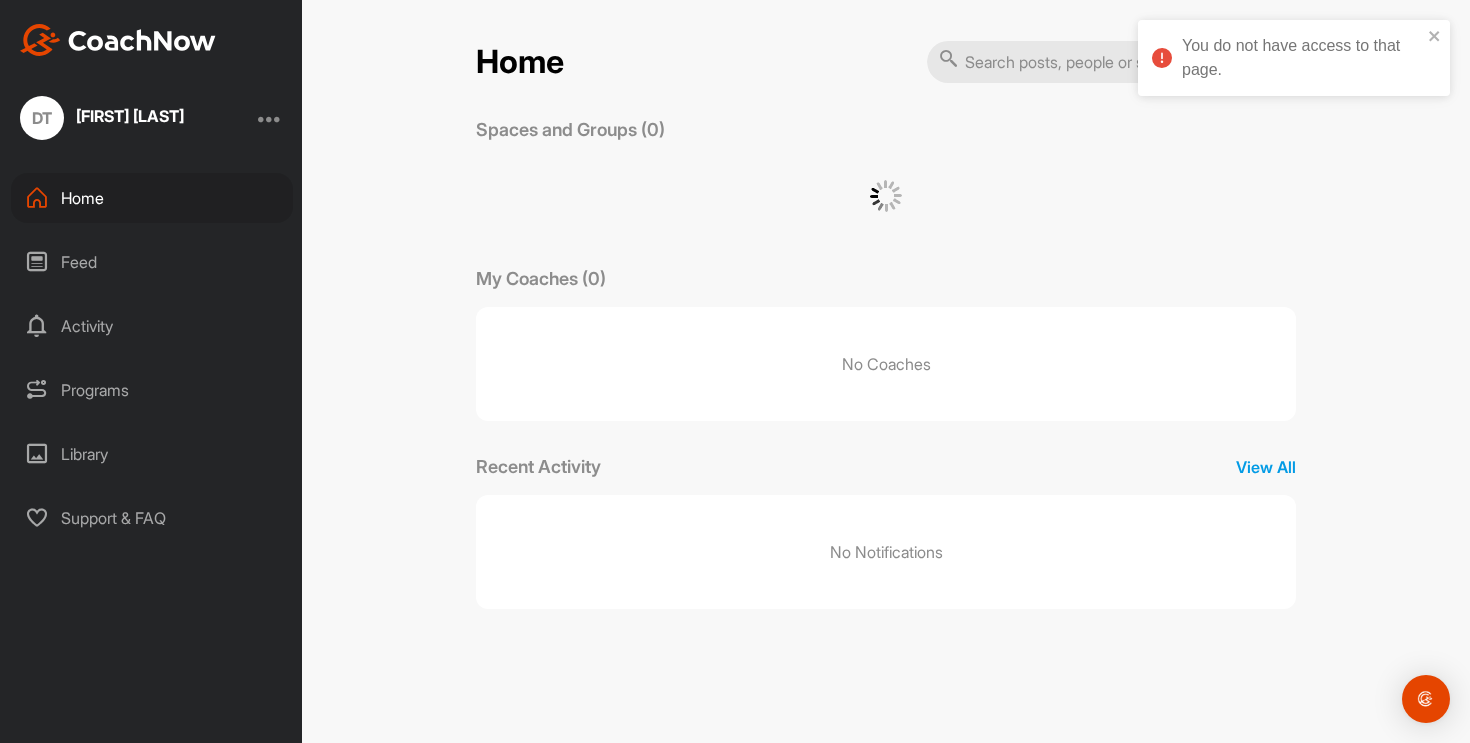scroll, scrollTop: 0, scrollLeft: 0, axis: both 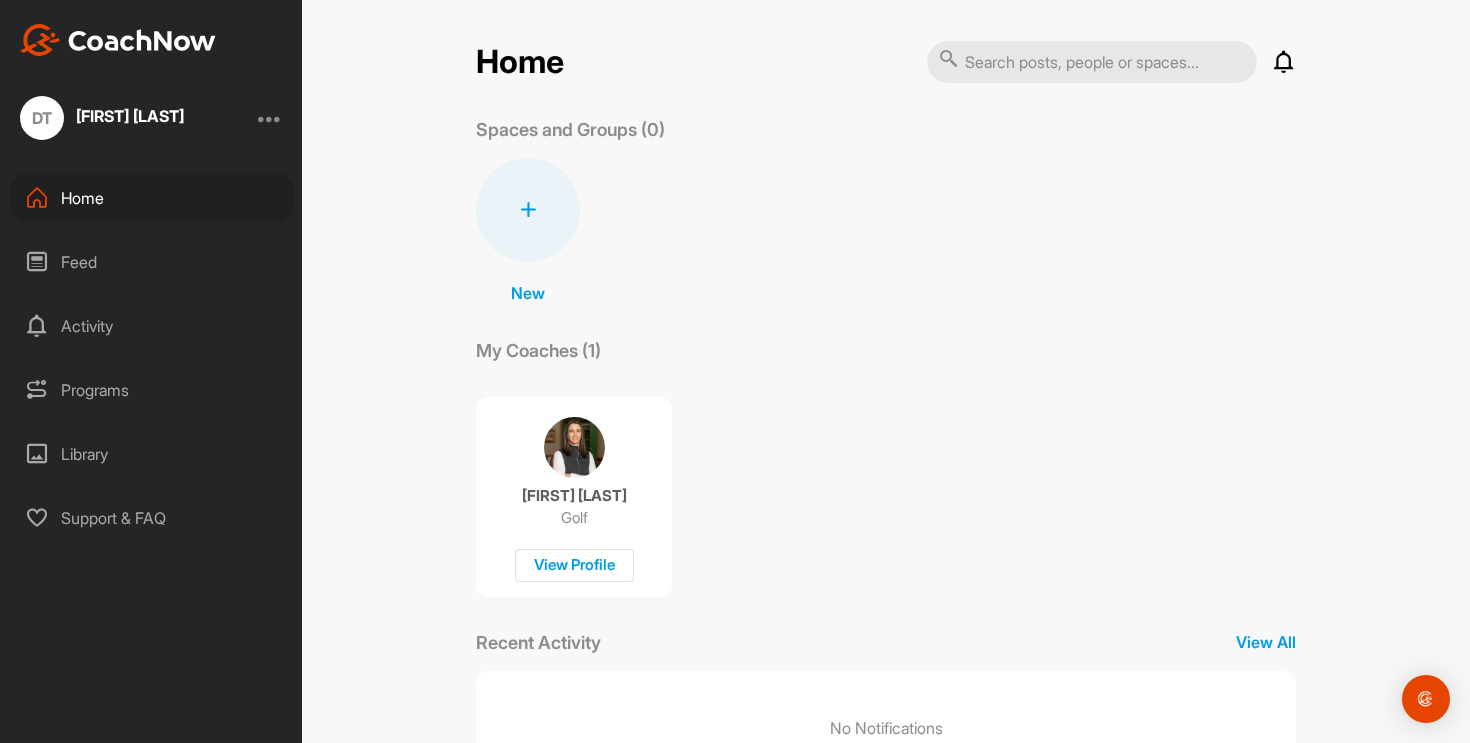 click on "New" at bounding box center [528, 293] 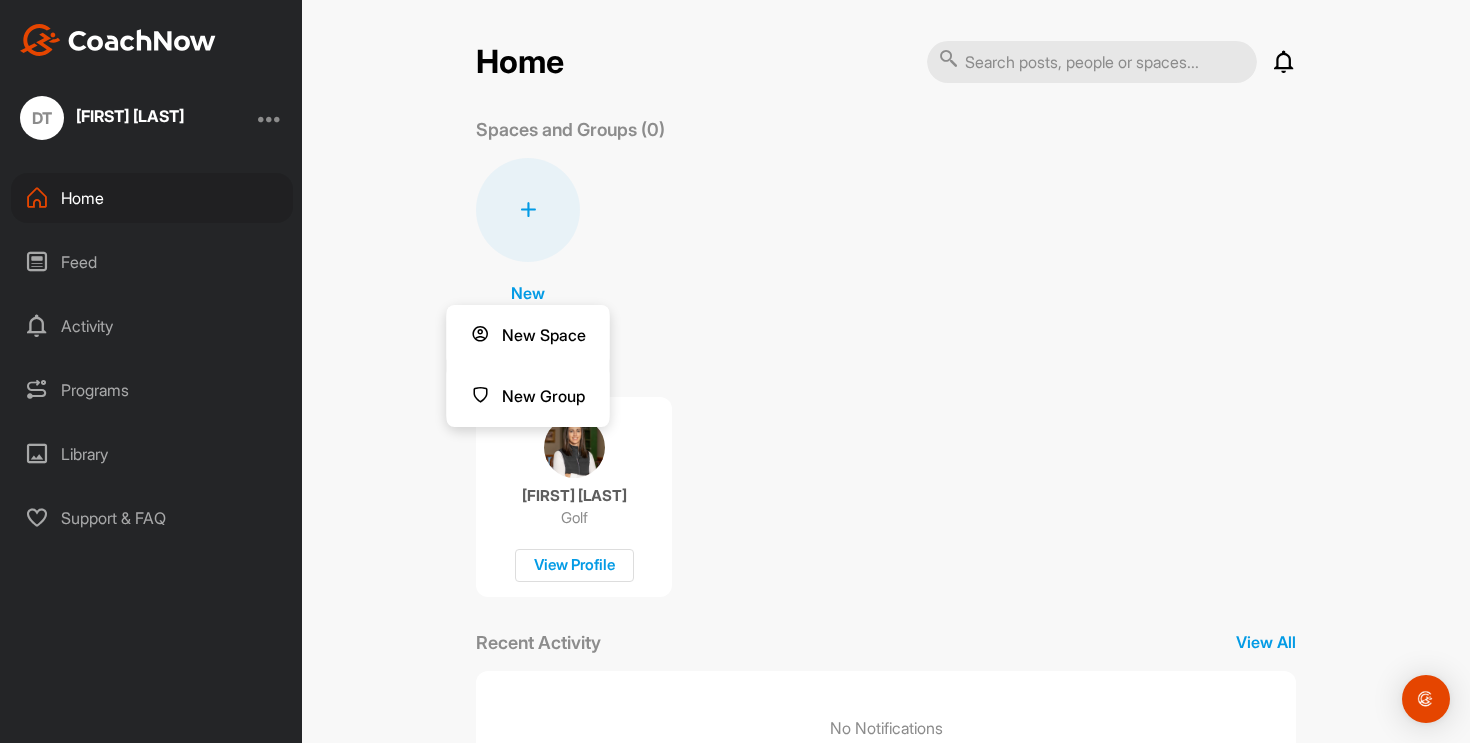 click on "My Coaches (1) Lisa Meldrum Golf View Profile" at bounding box center (886, 467) 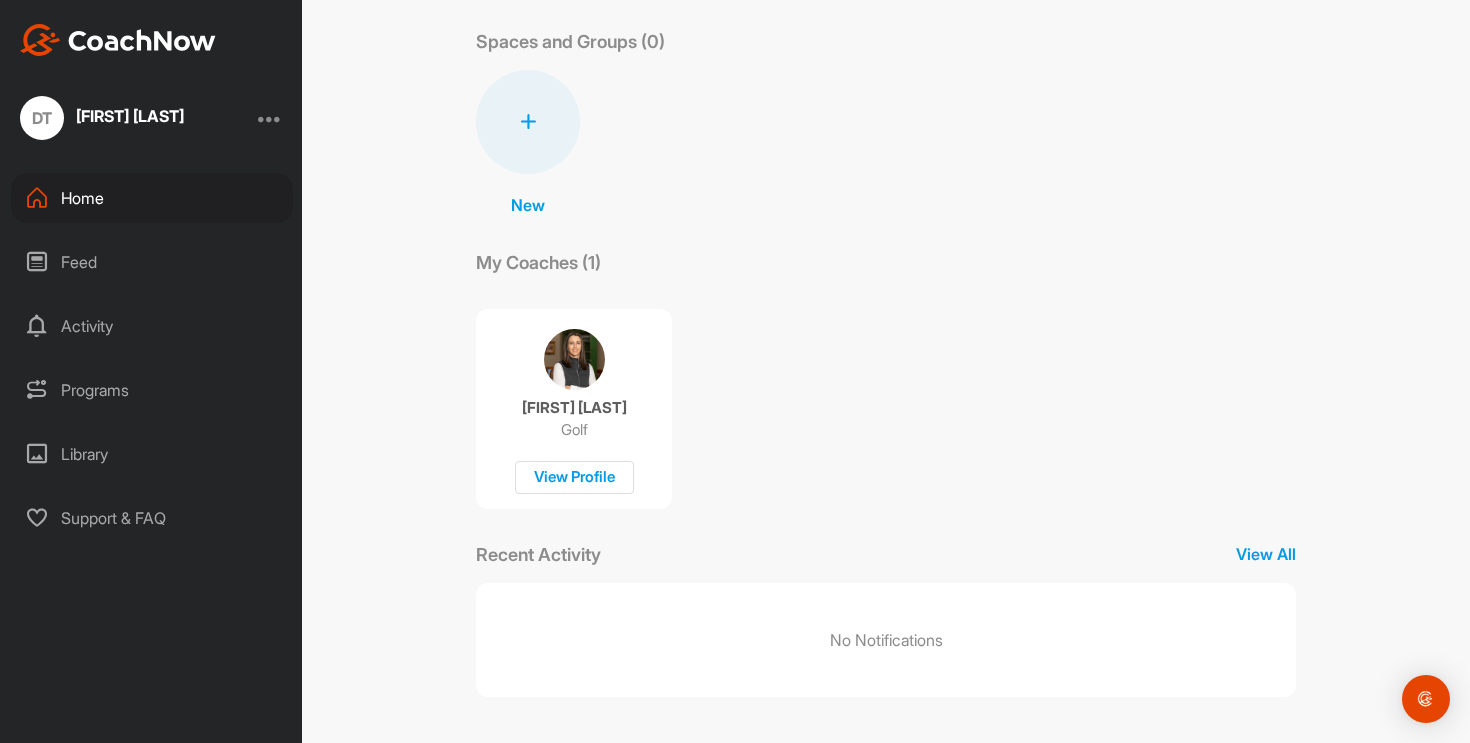 scroll, scrollTop: 0, scrollLeft: 0, axis: both 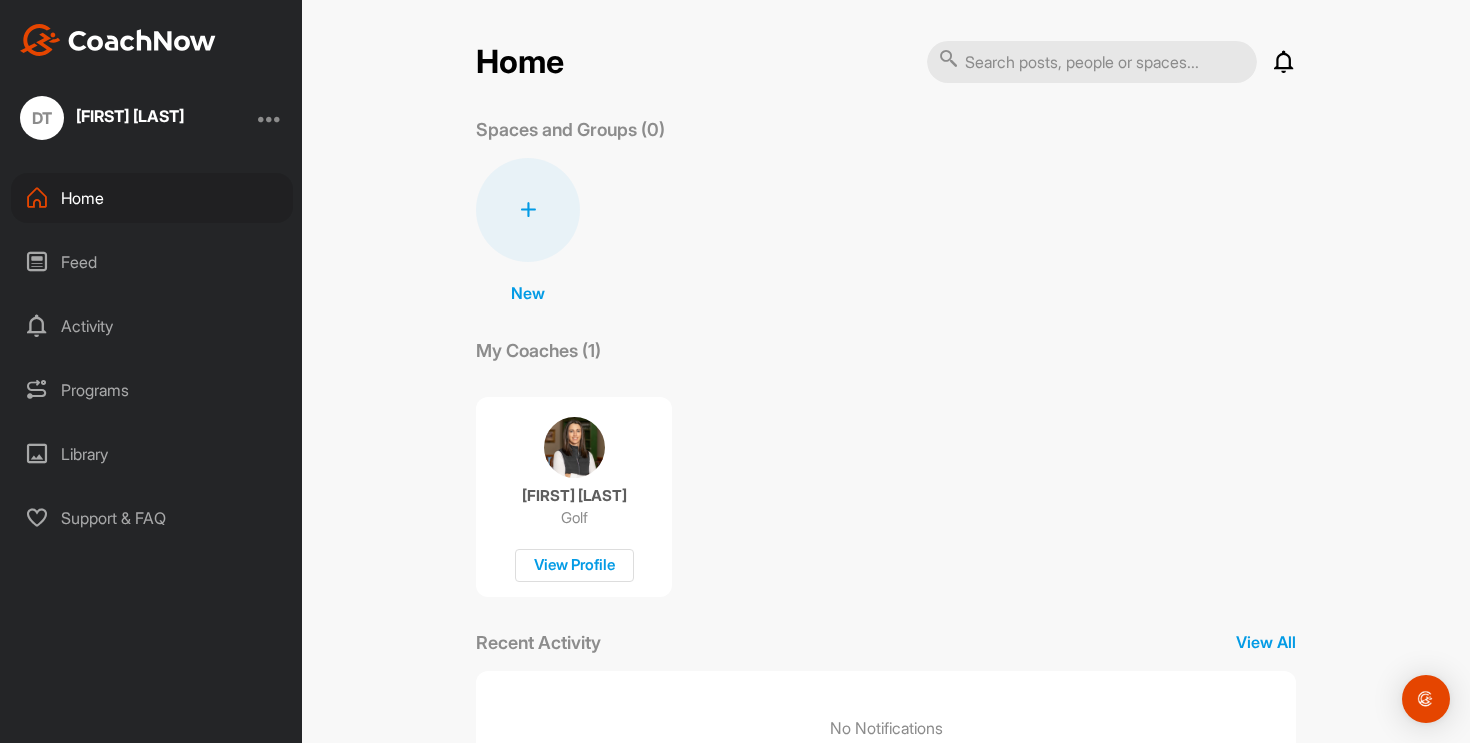 click at bounding box center (1092, 62) 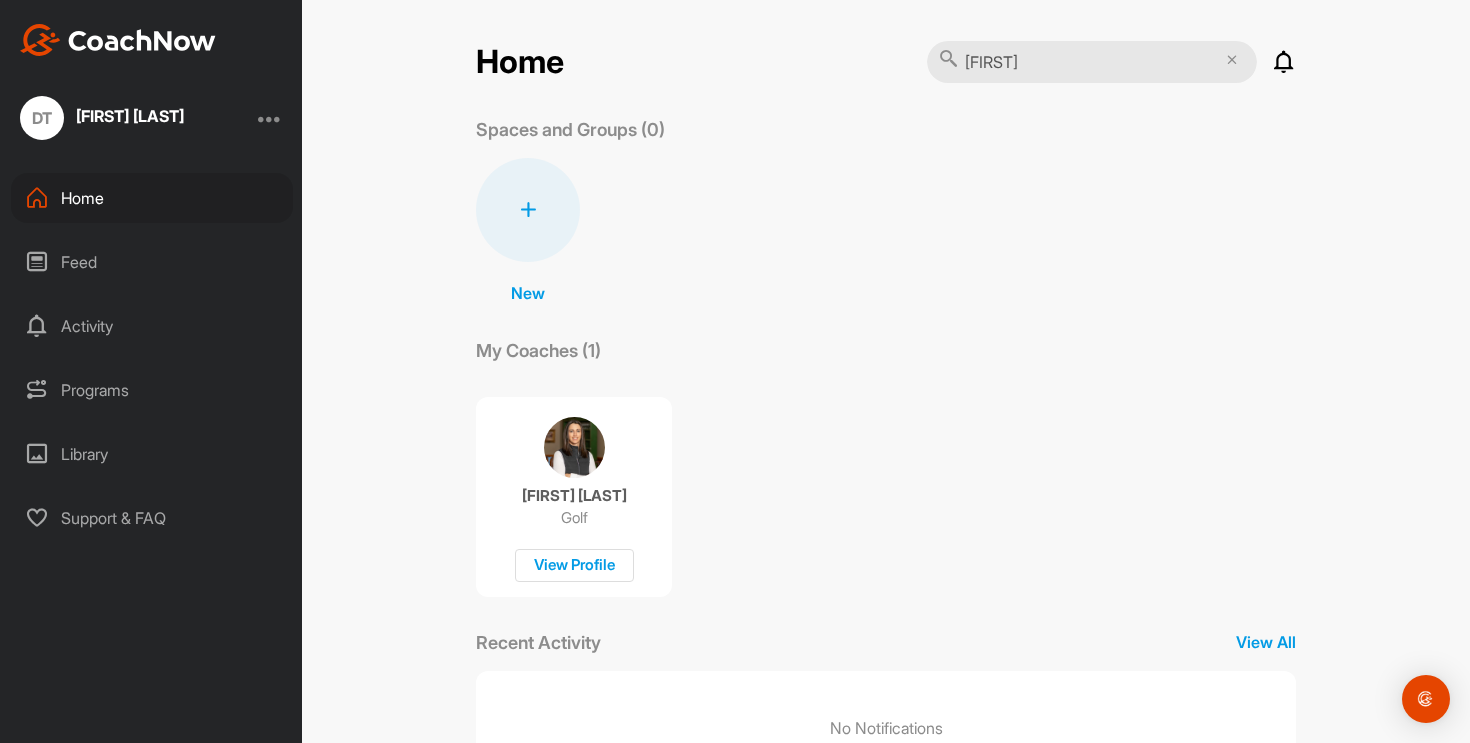 type on "lisa" 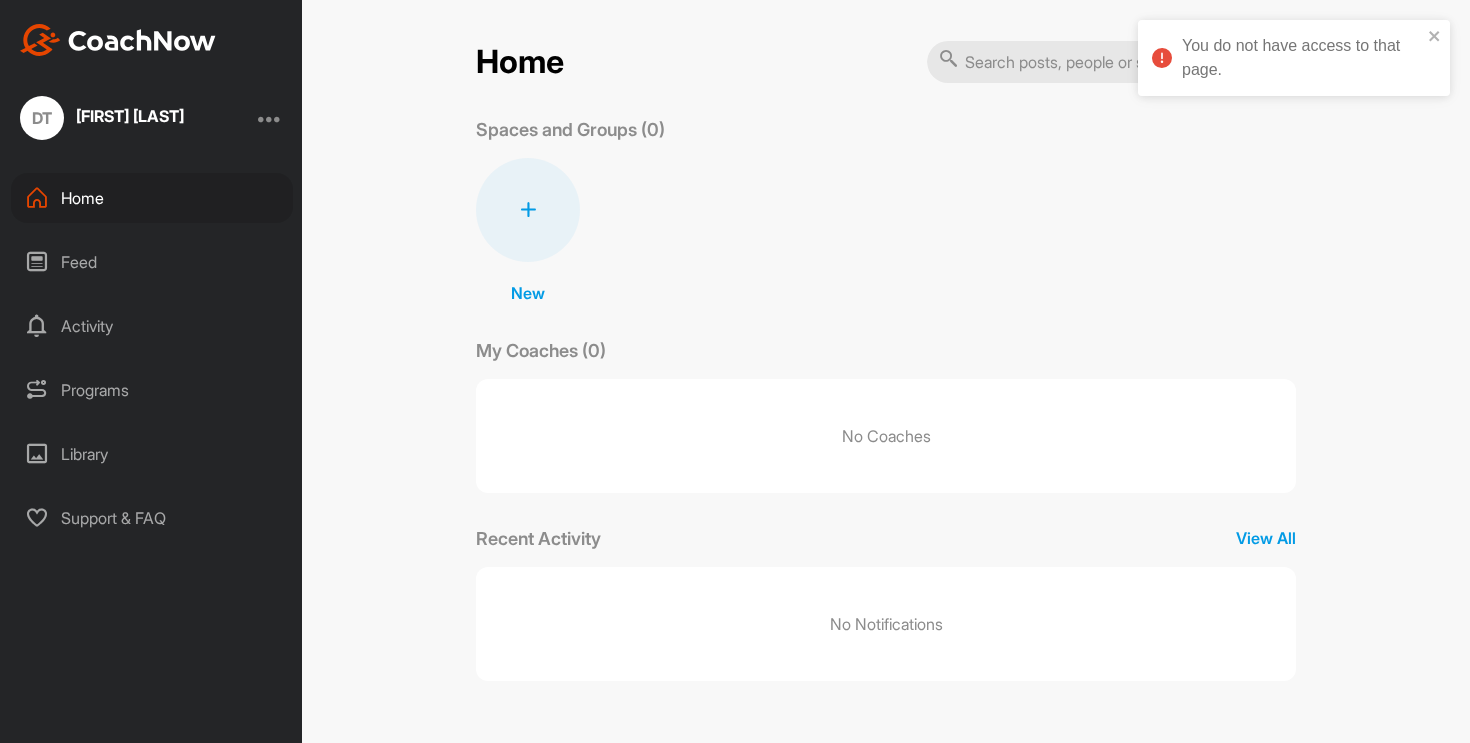 scroll, scrollTop: 0, scrollLeft: 0, axis: both 